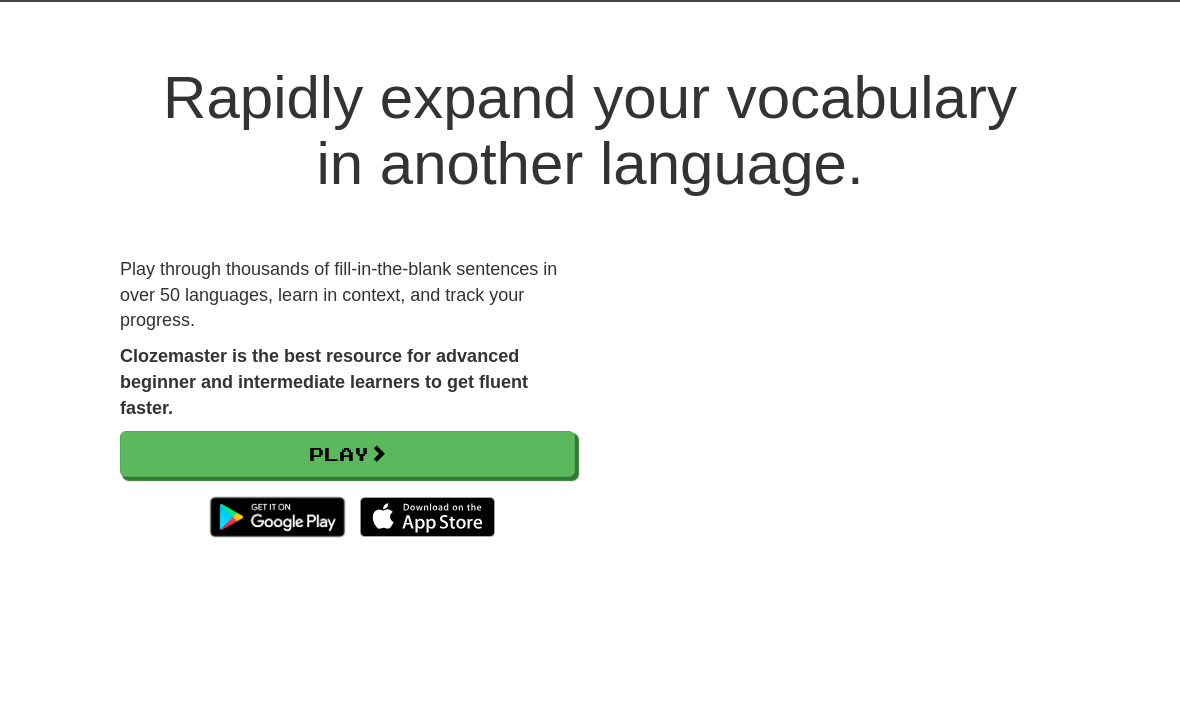 scroll, scrollTop: 56, scrollLeft: 0, axis: vertical 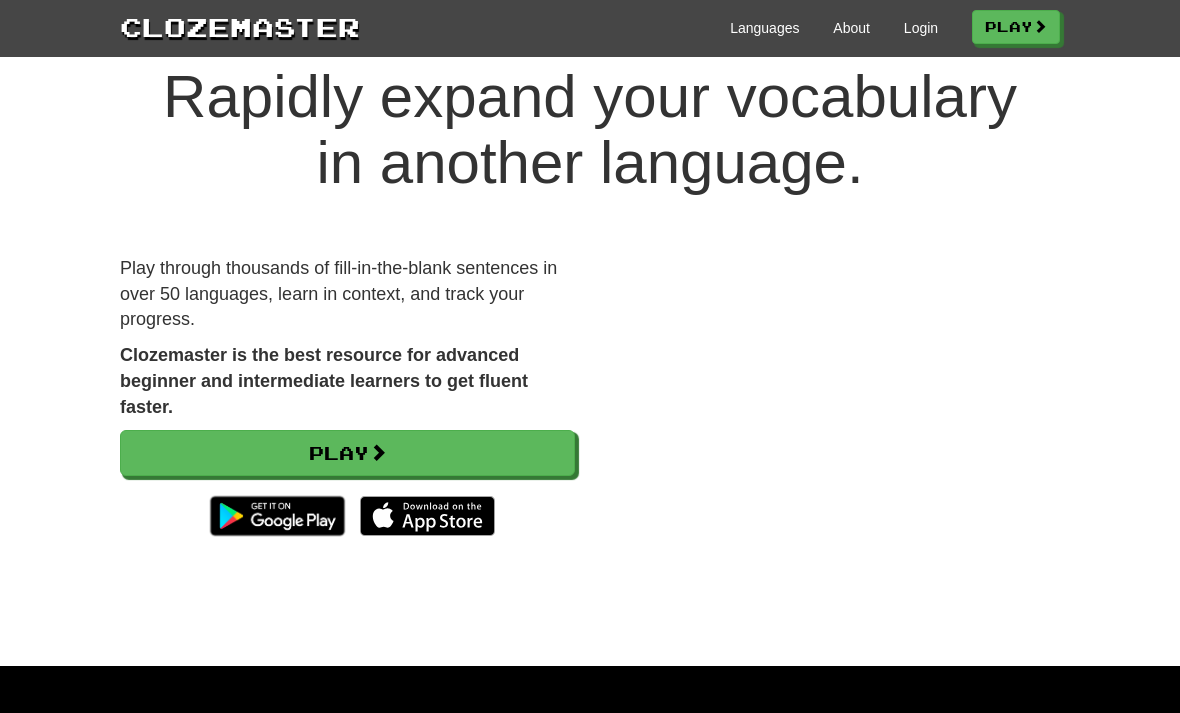 click on "Languages" at bounding box center (764, 28) 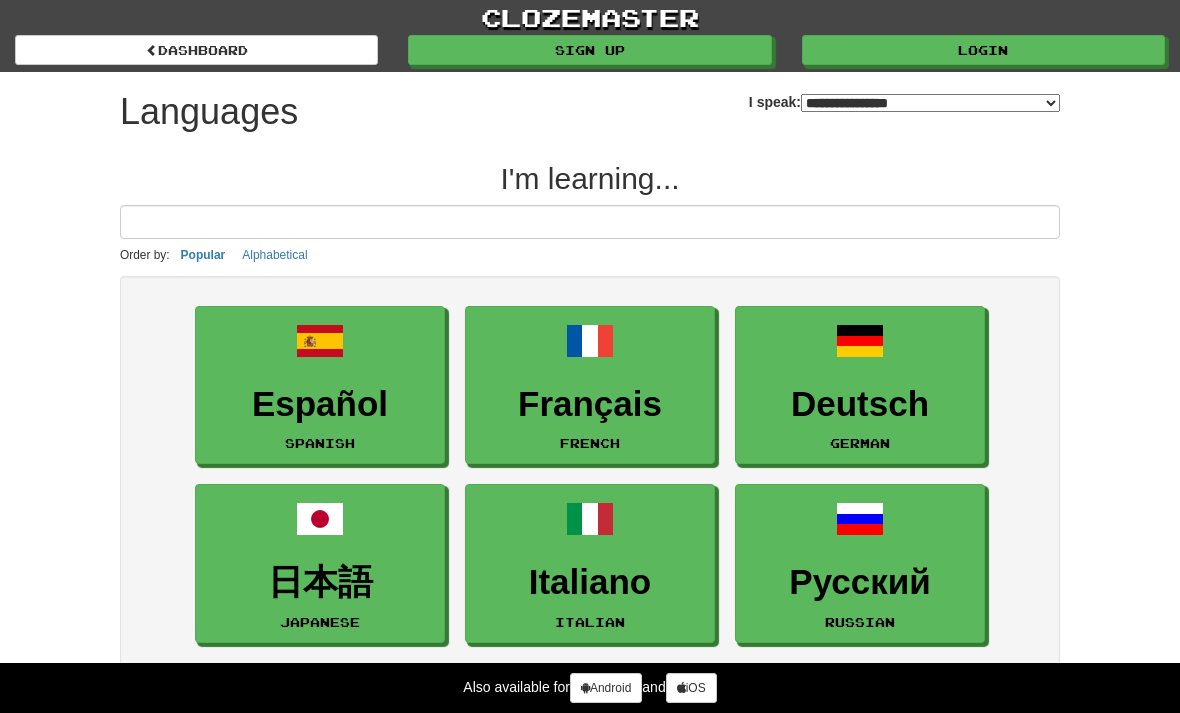 select on "*******" 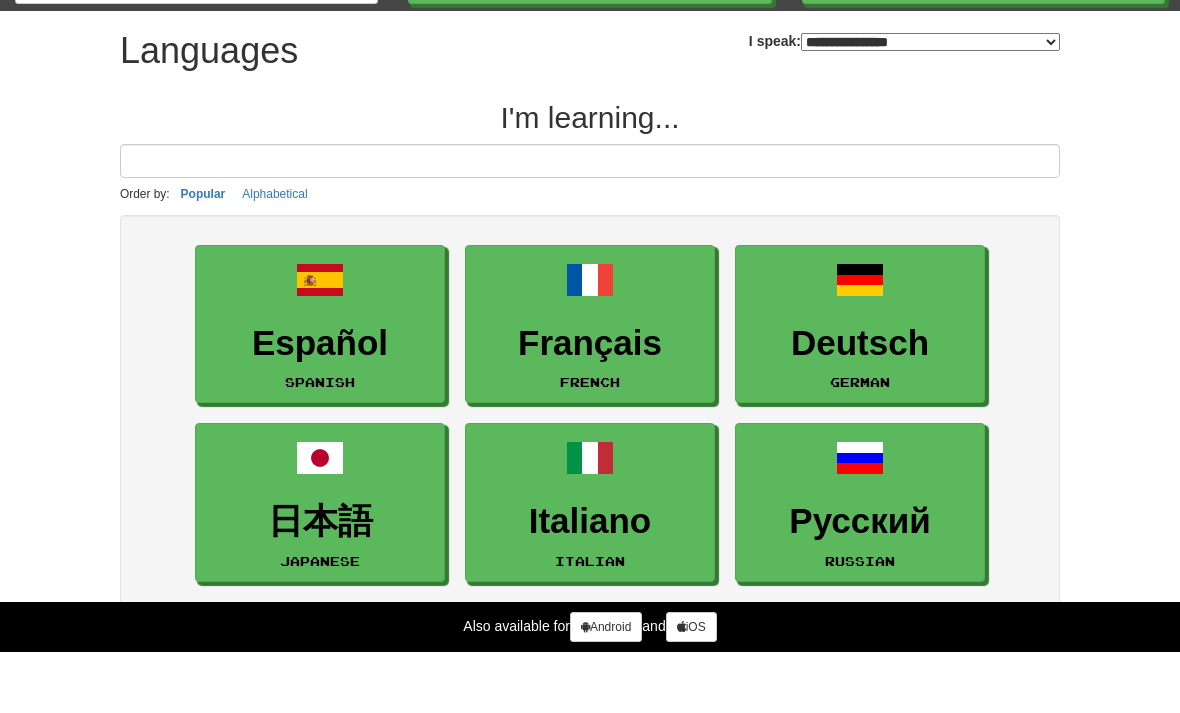 scroll, scrollTop: 63, scrollLeft: 0, axis: vertical 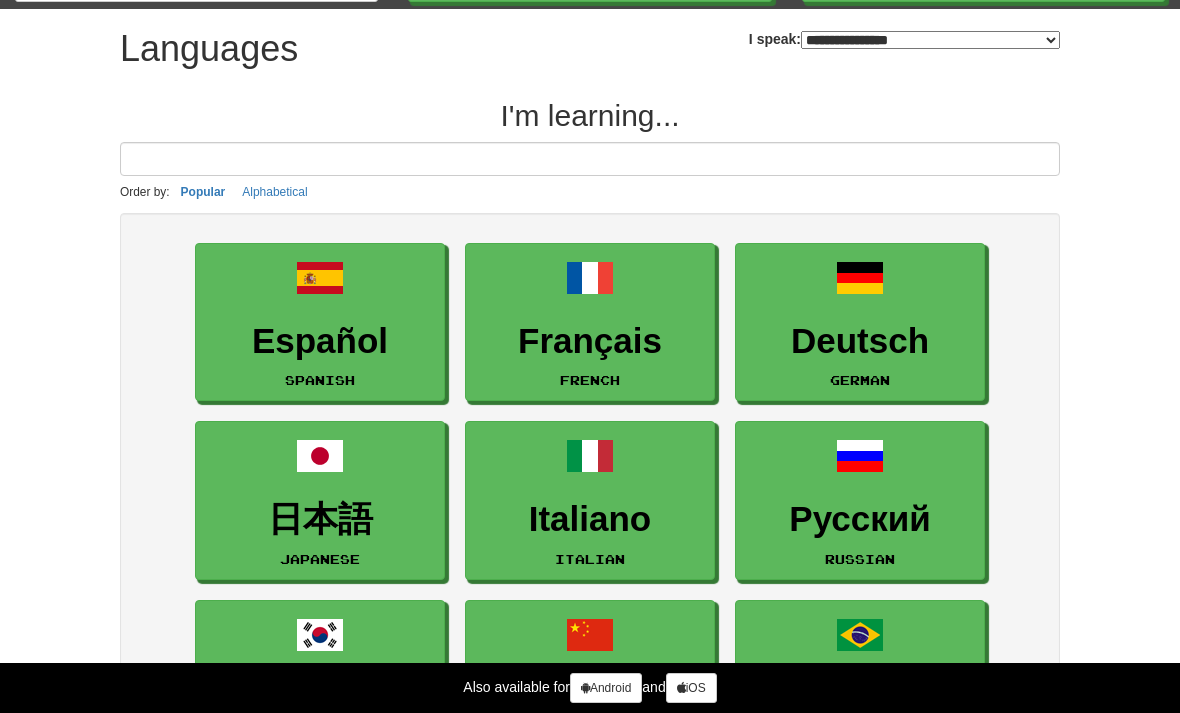 click on "Français" at bounding box center [590, 341] 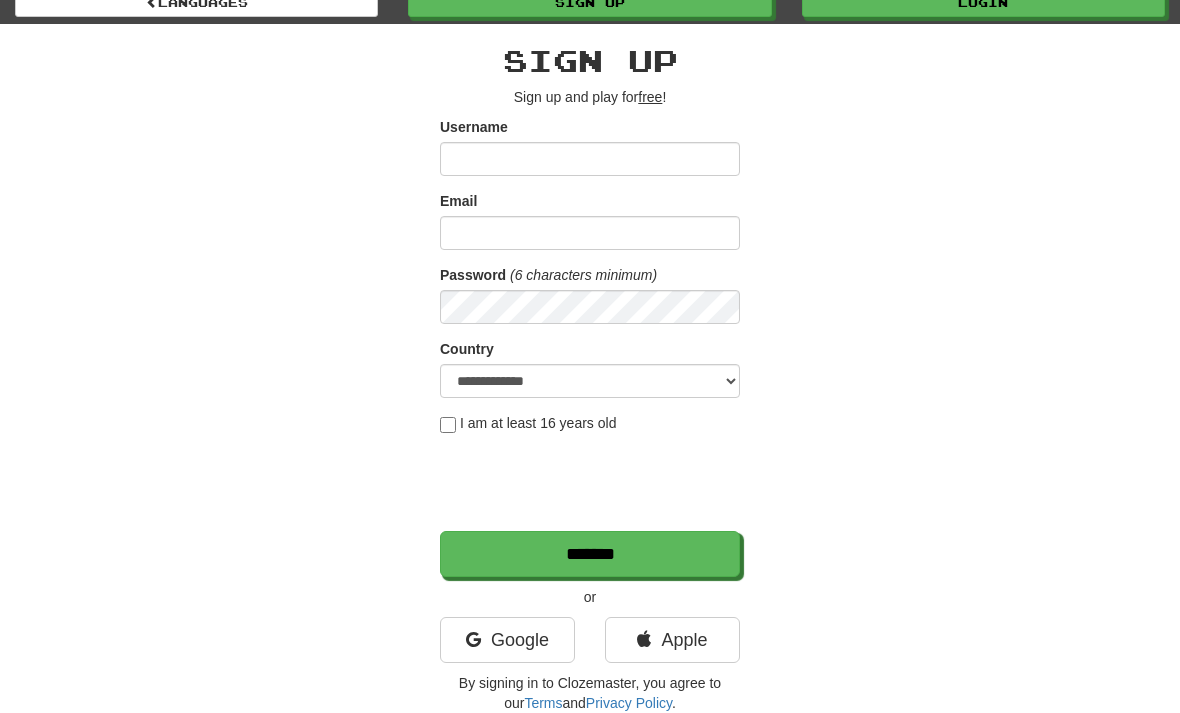 scroll, scrollTop: 33, scrollLeft: 0, axis: vertical 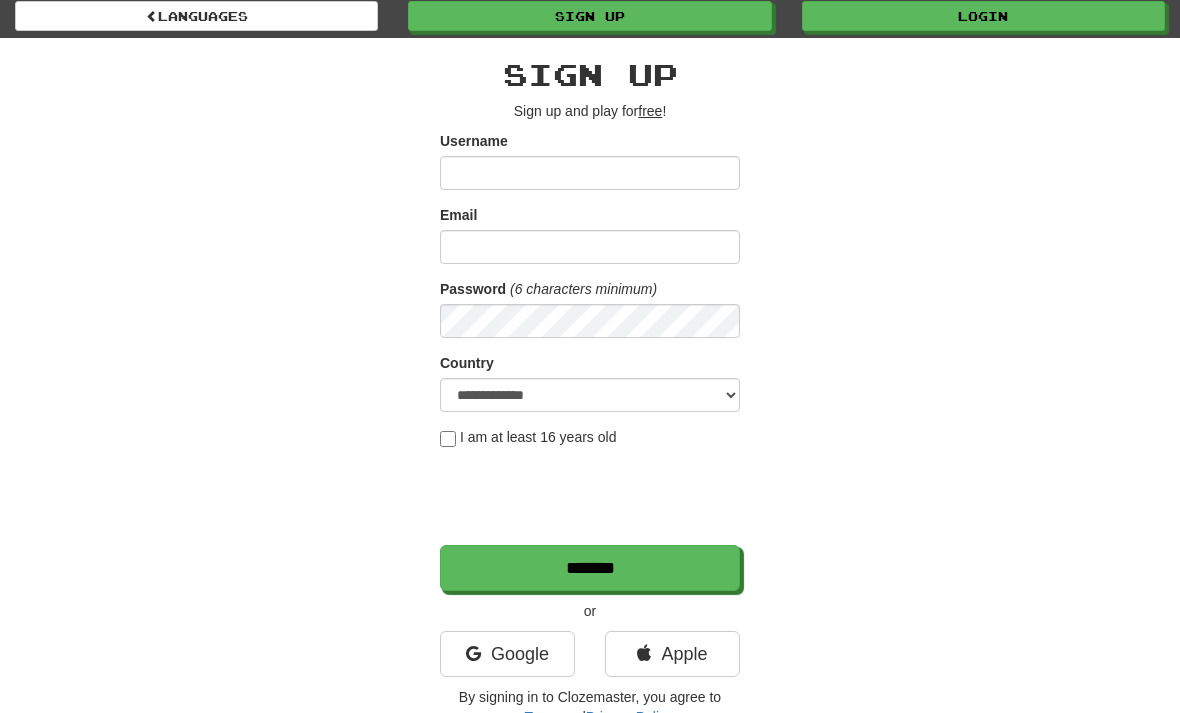 click on "Username" at bounding box center [590, 174] 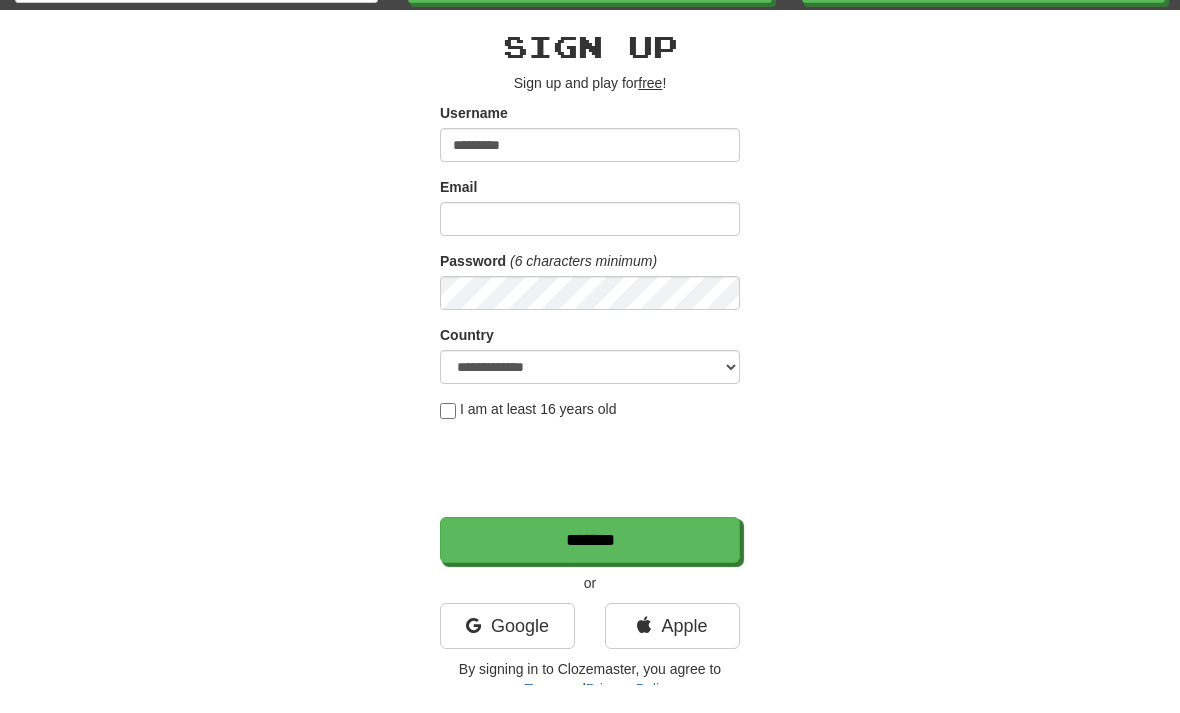 type on "*********" 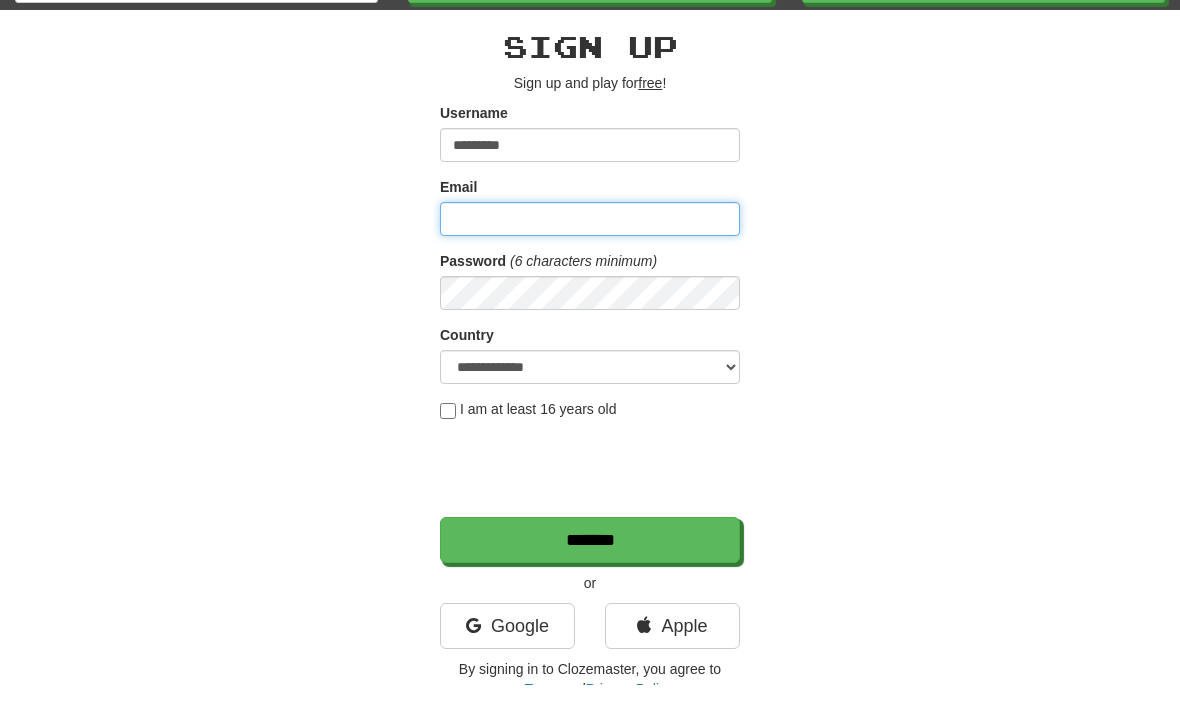 click on "Email" at bounding box center (590, 248) 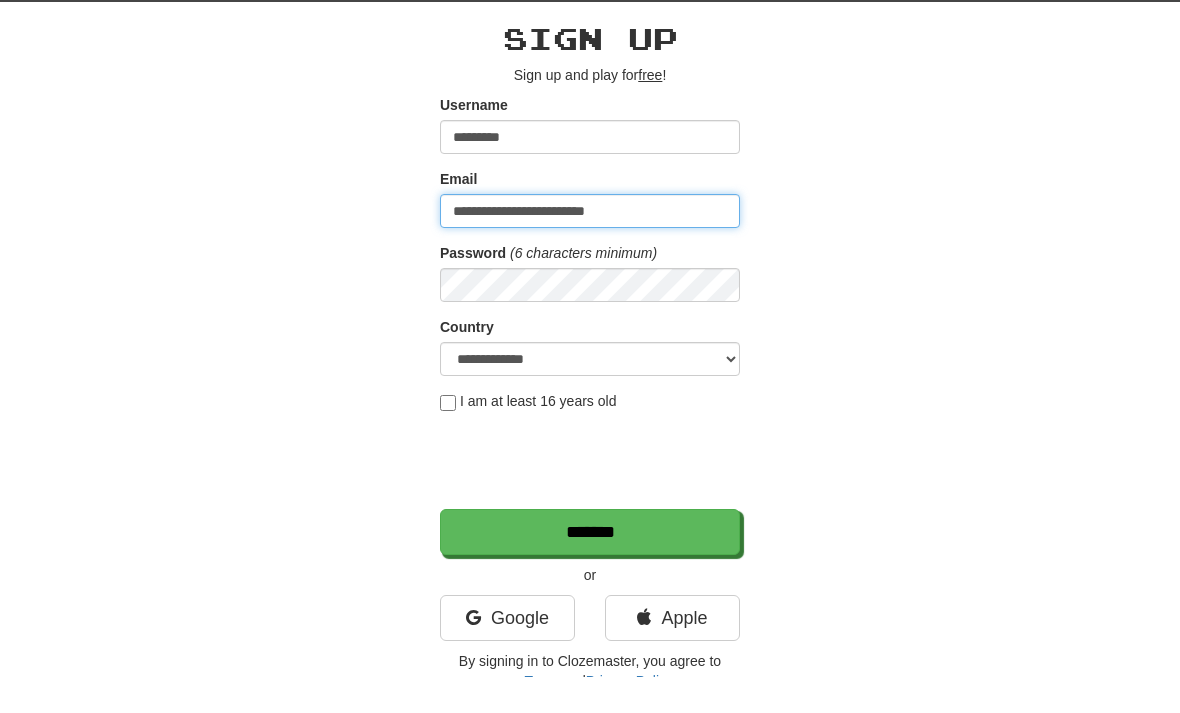 type on "**********" 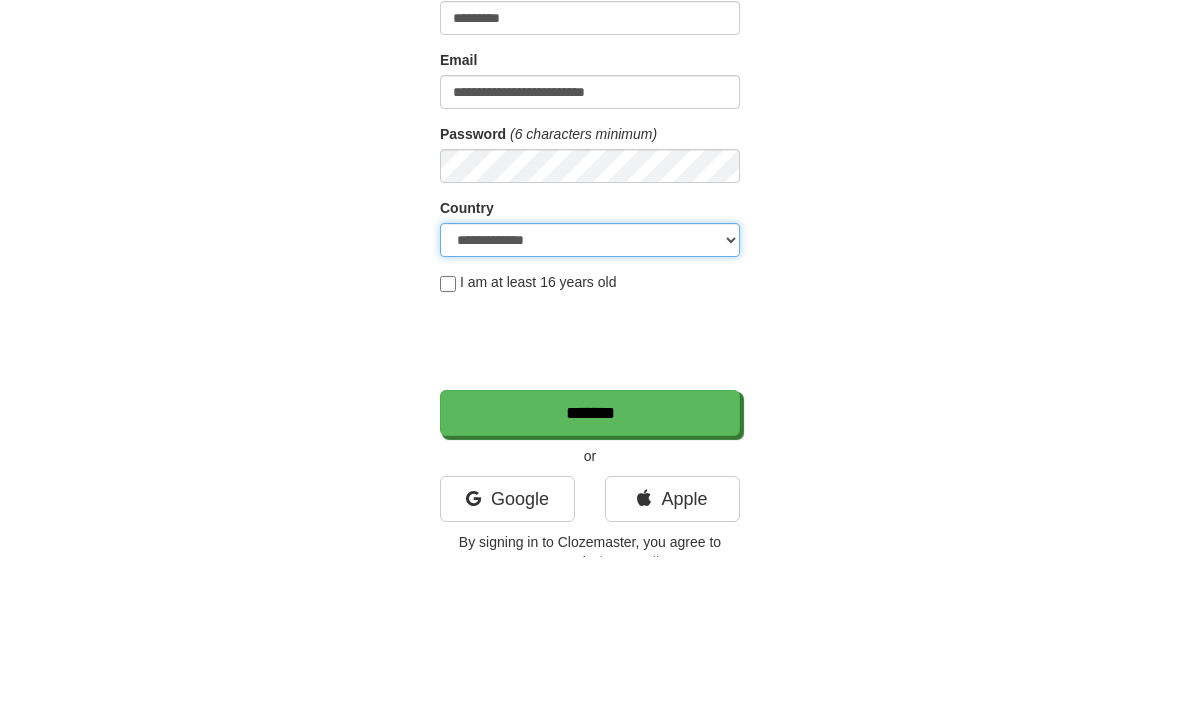 click on "**********" at bounding box center (590, 396) 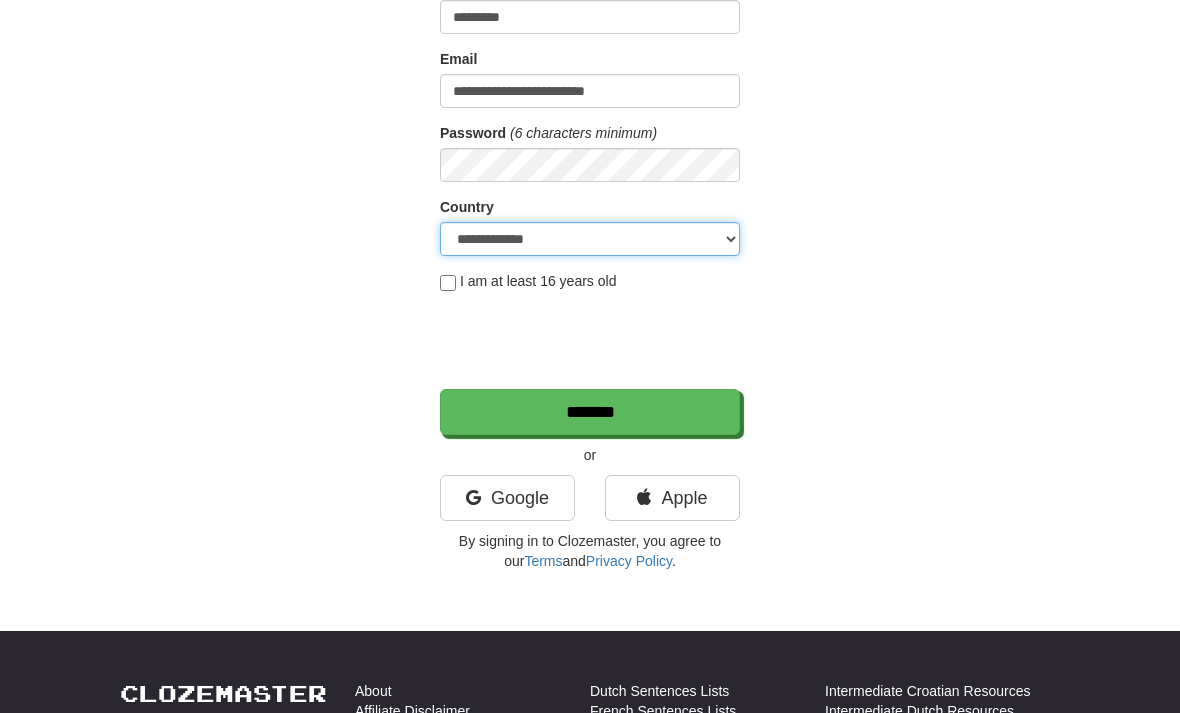 select on "**" 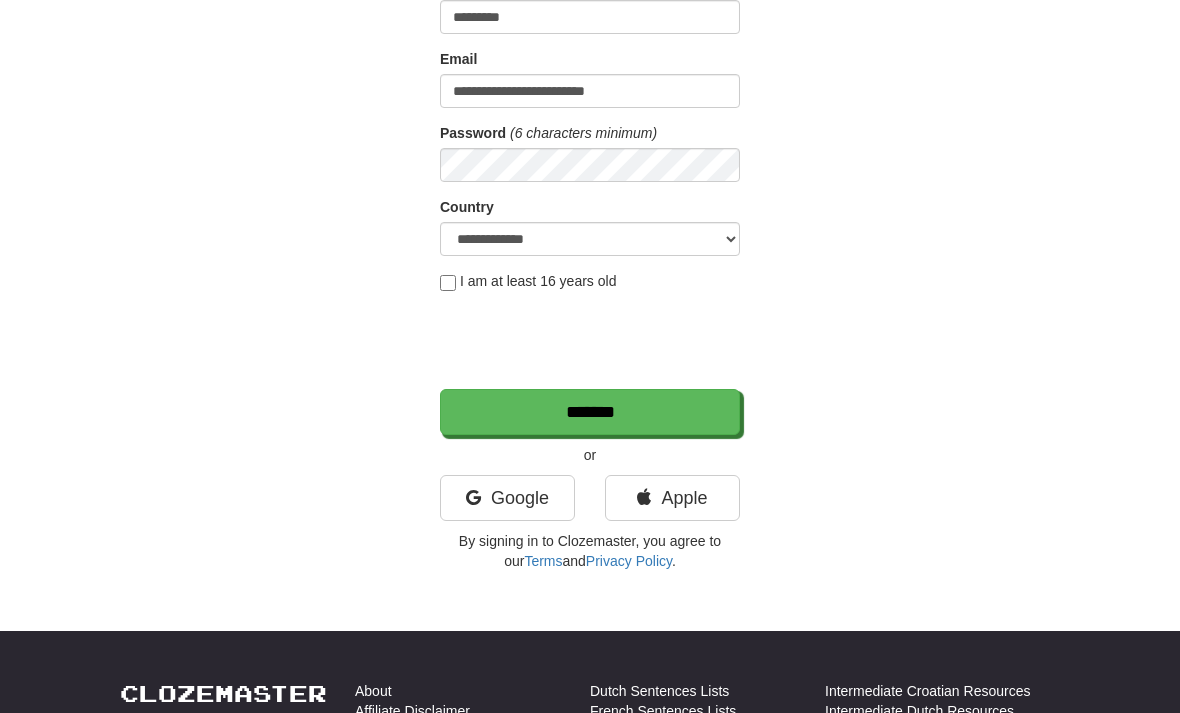 click on "*******" at bounding box center (590, 412) 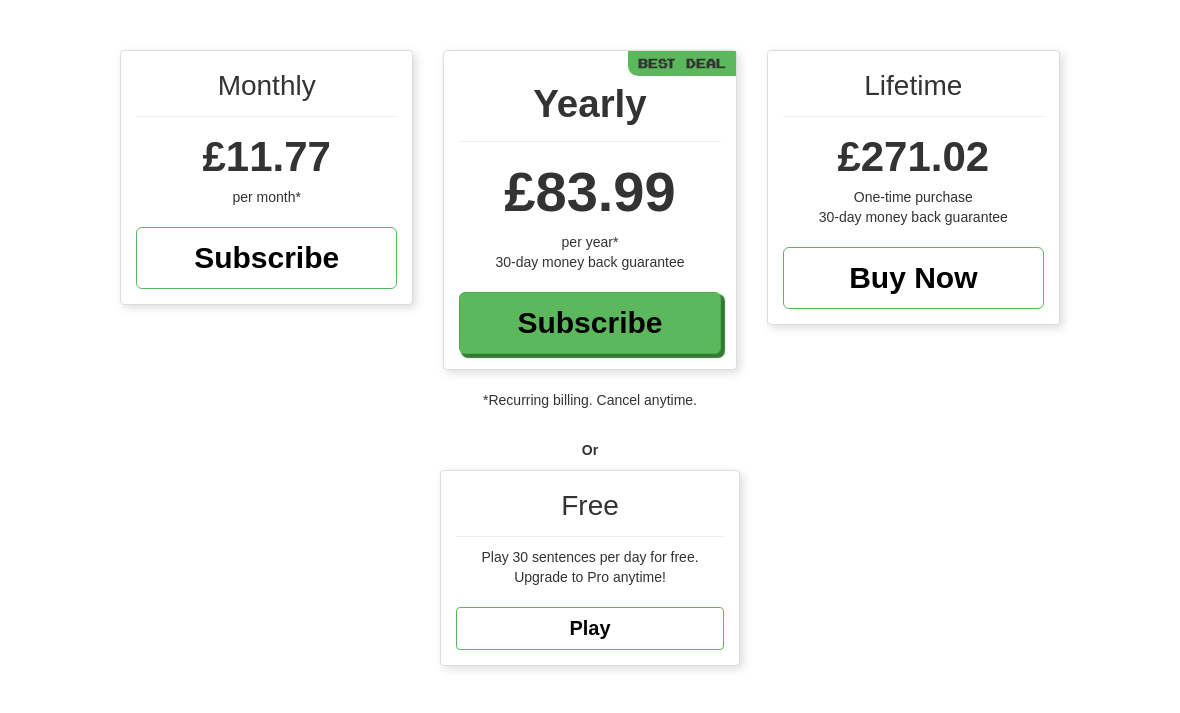 scroll, scrollTop: 253, scrollLeft: 0, axis: vertical 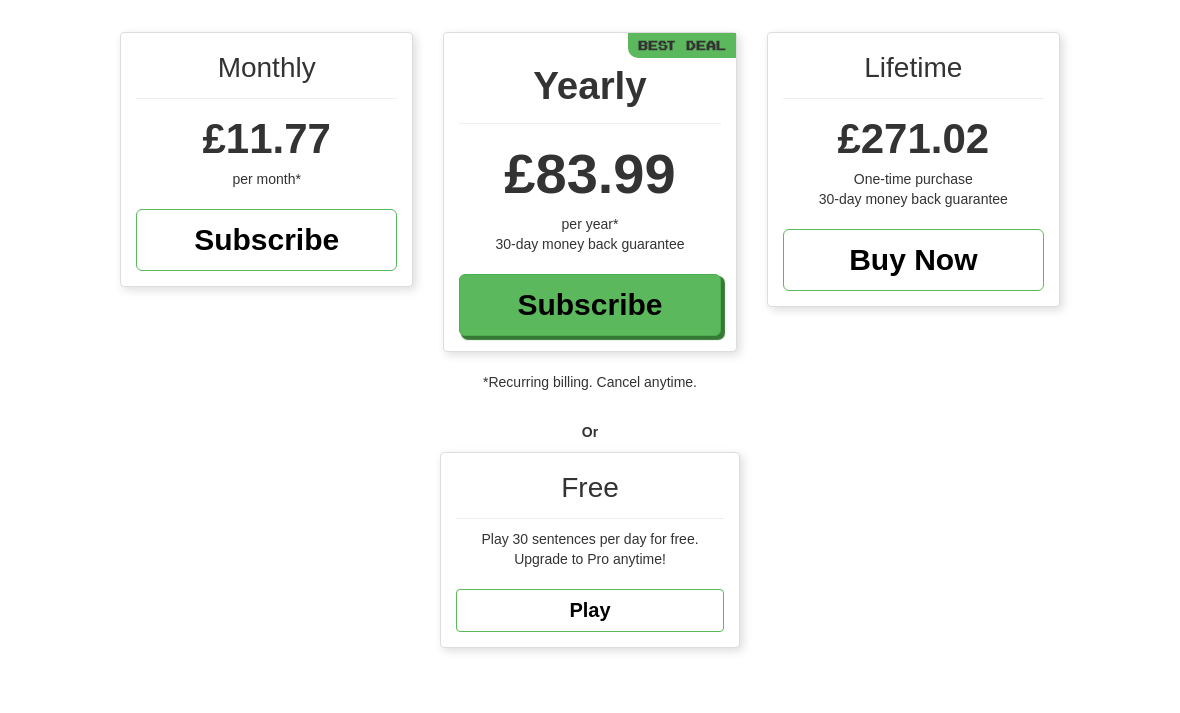 click on "Play" at bounding box center (590, 610) 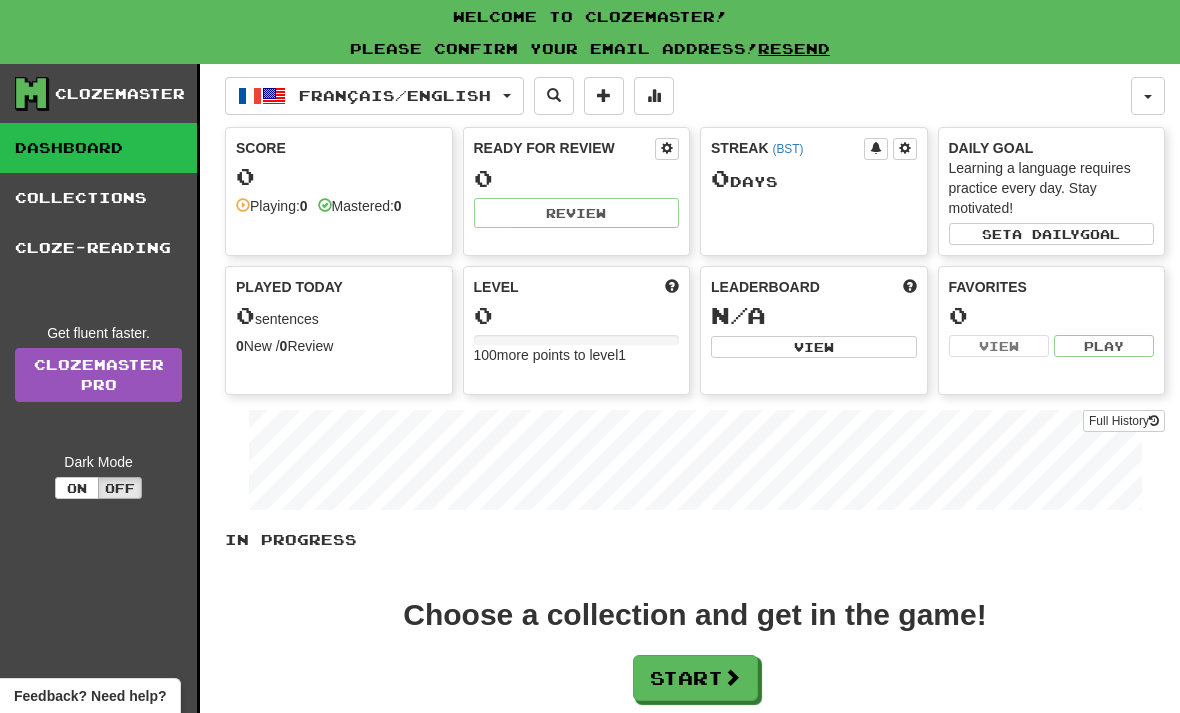 scroll, scrollTop: 0, scrollLeft: 0, axis: both 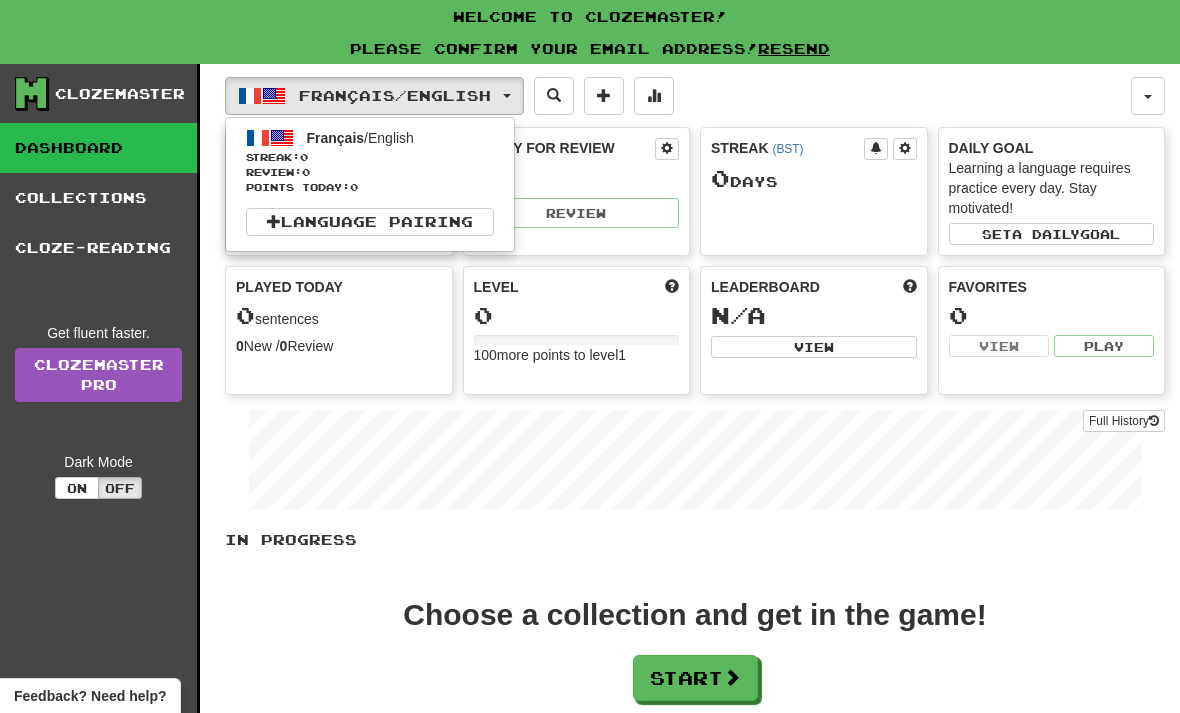 click on "Language Pairing" at bounding box center [370, 222] 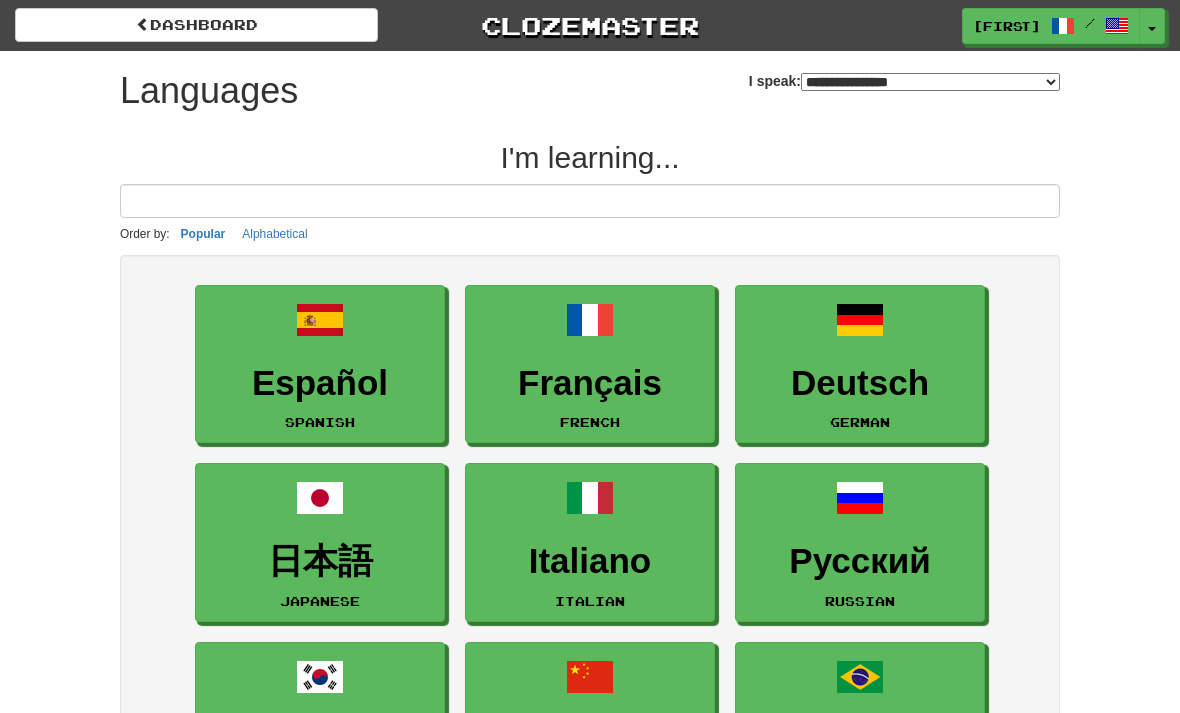 select on "*******" 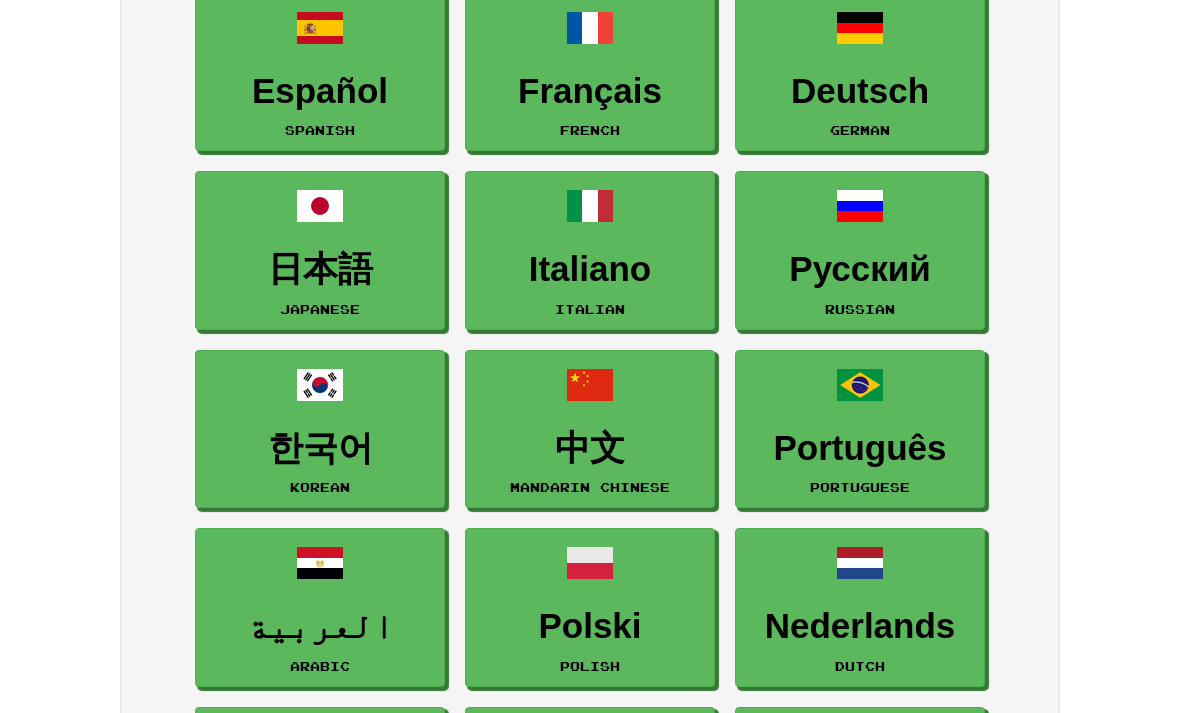 scroll, scrollTop: 301, scrollLeft: 0, axis: vertical 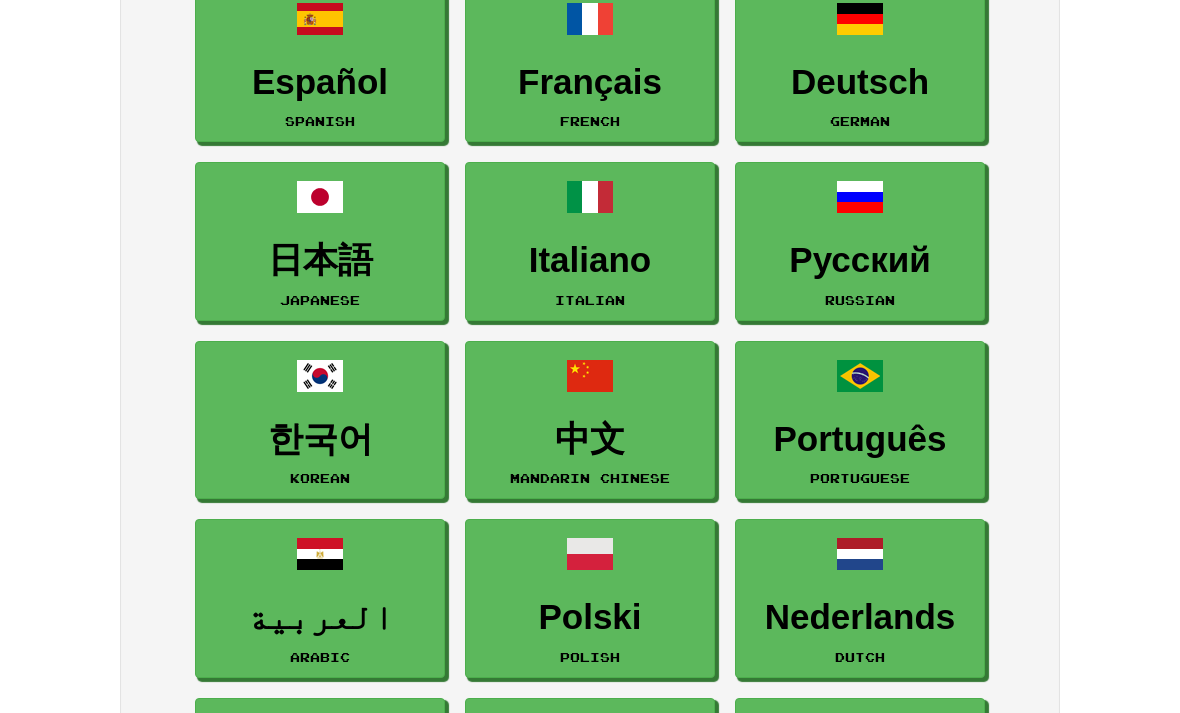 click on "中文" at bounding box center (590, 439) 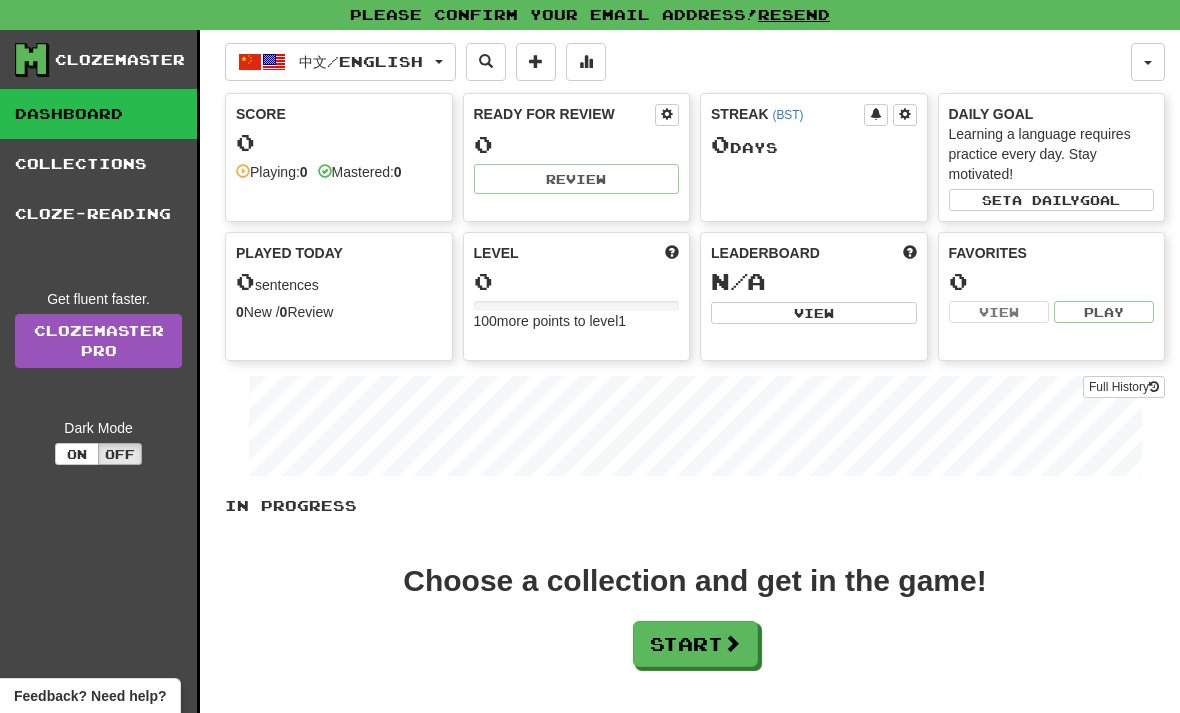 scroll, scrollTop: 0, scrollLeft: 0, axis: both 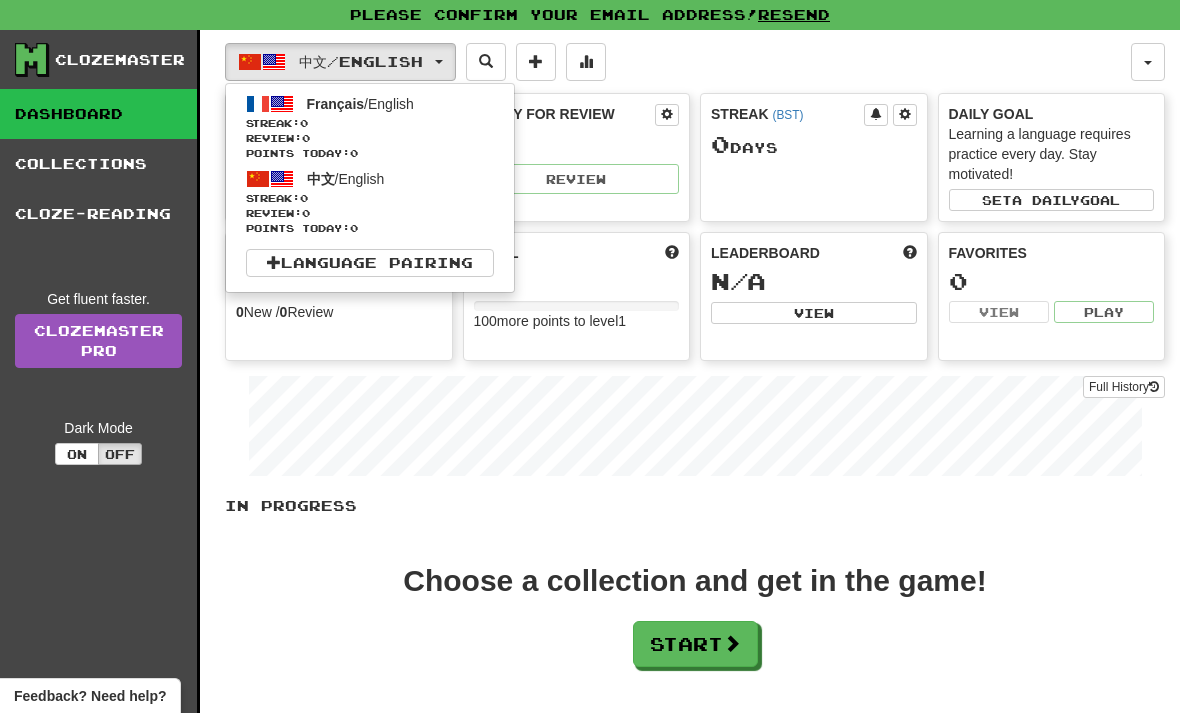 click on "Français  /  English Streak:  0   Review:  0 Points today:  0" at bounding box center (370, 126) 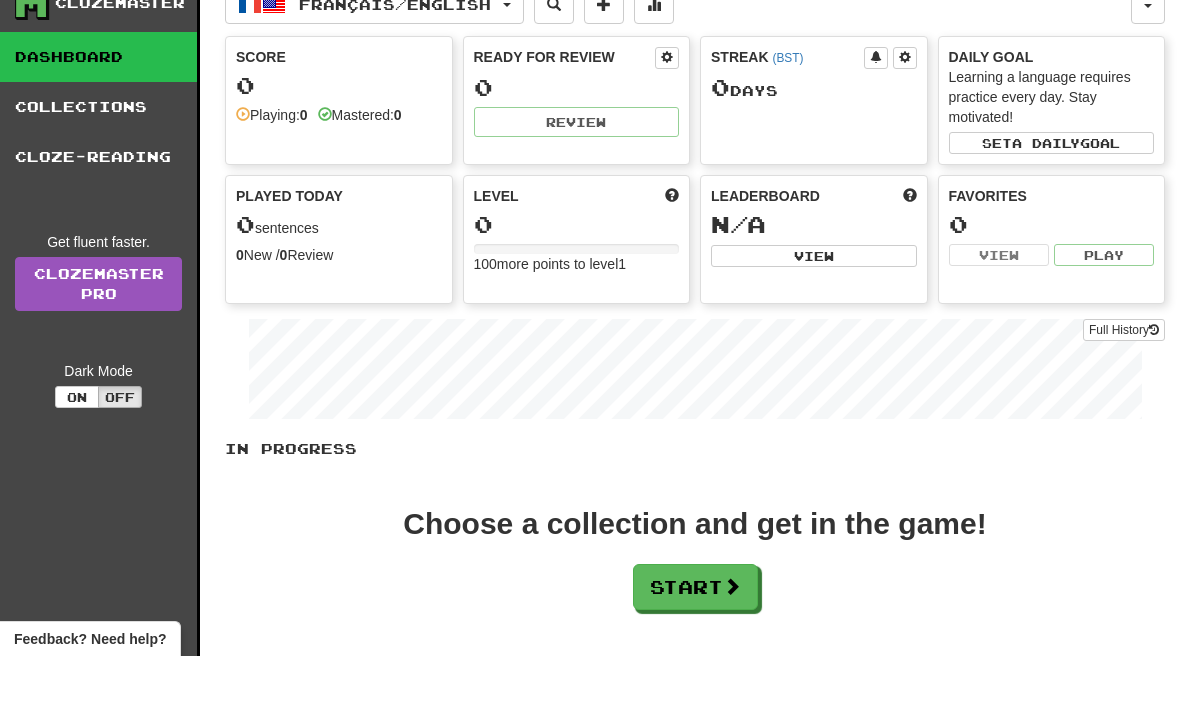 scroll, scrollTop: 58, scrollLeft: 0, axis: vertical 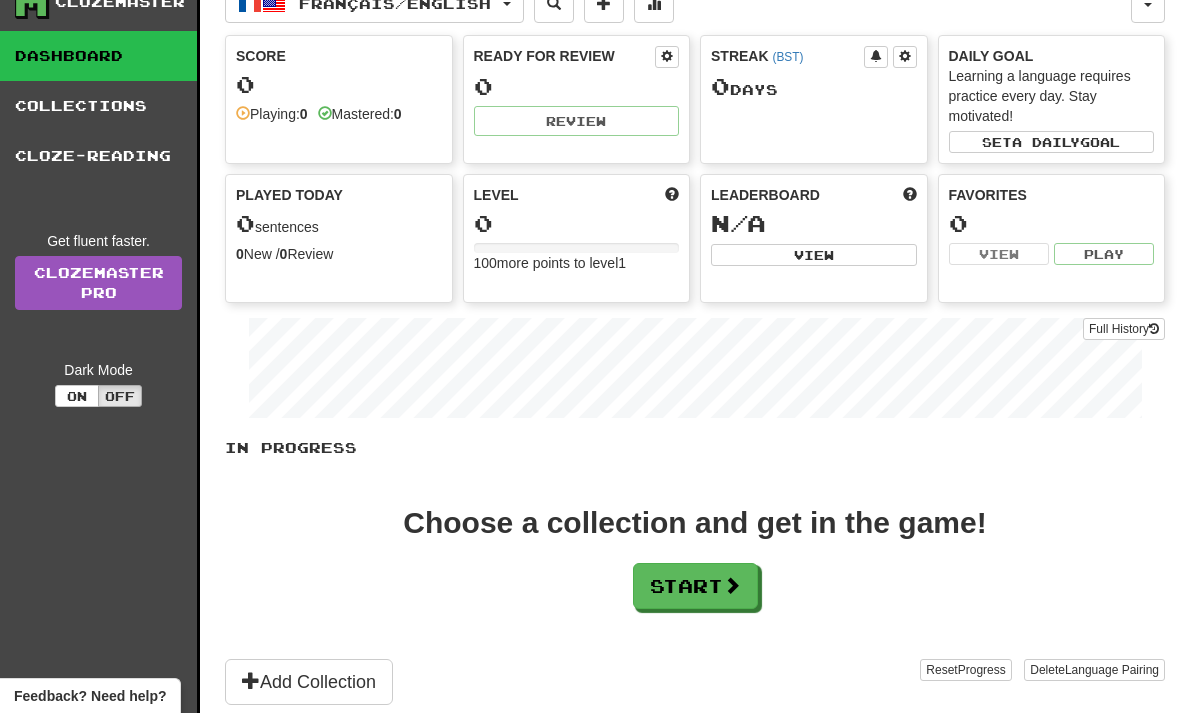 click on "Start" at bounding box center [695, 586] 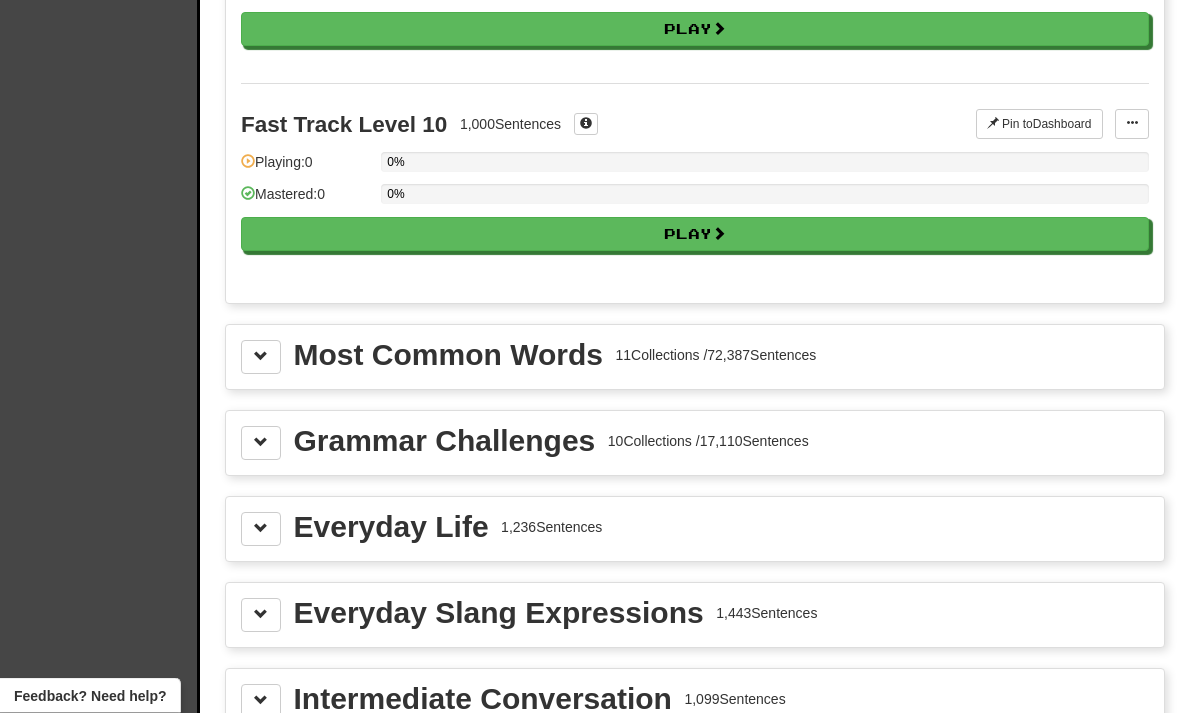 click at bounding box center [261, 358] 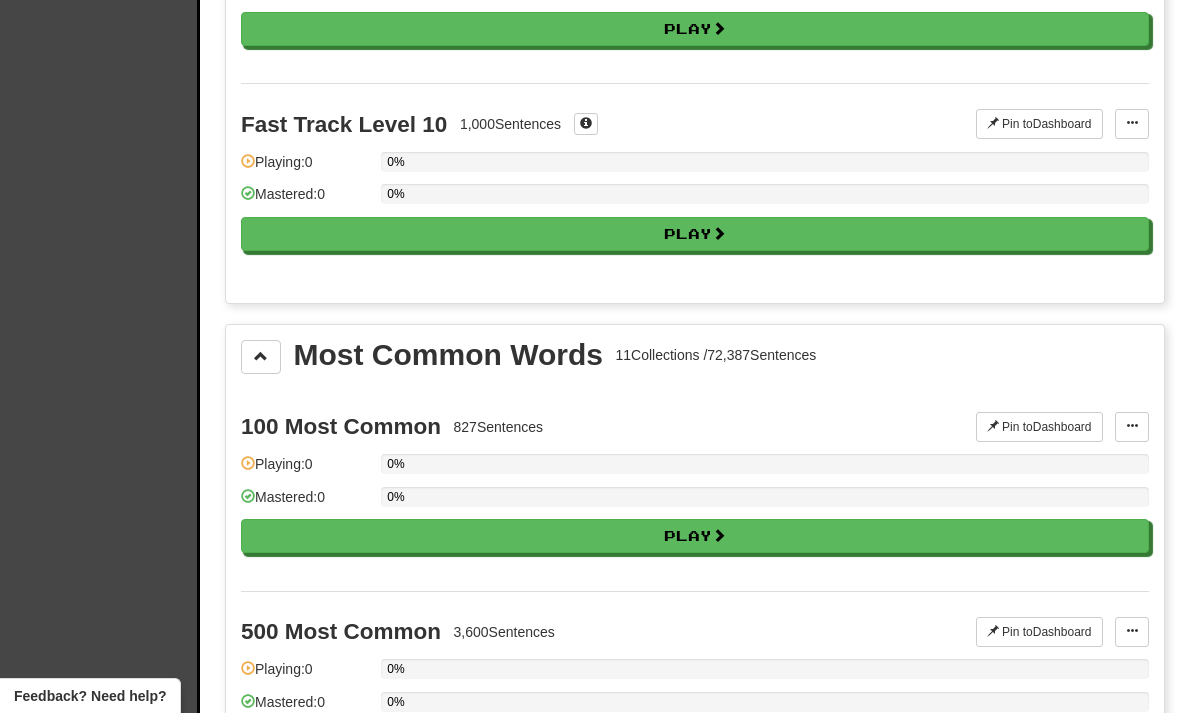 click at bounding box center (261, 357) 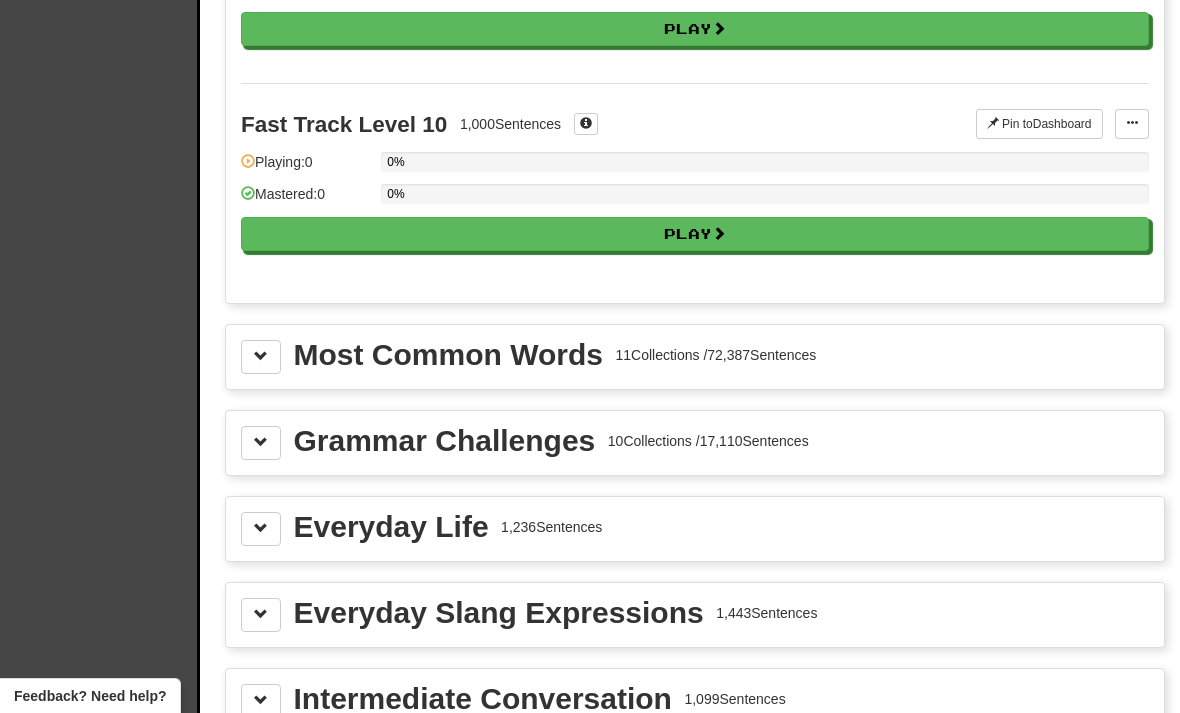 click on "Grammar Challenges 10  Collections /  17,110  Sentences" at bounding box center (695, 443) 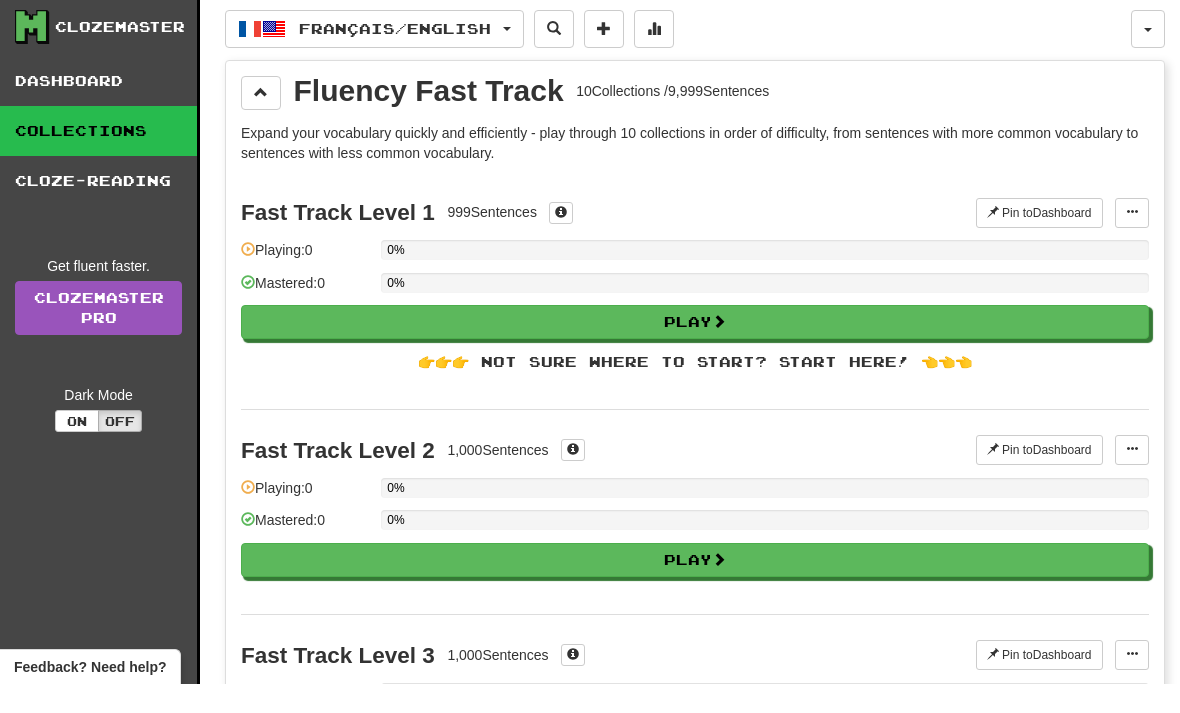 scroll, scrollTop: 47, scrollLeft: 0, axis: vertical 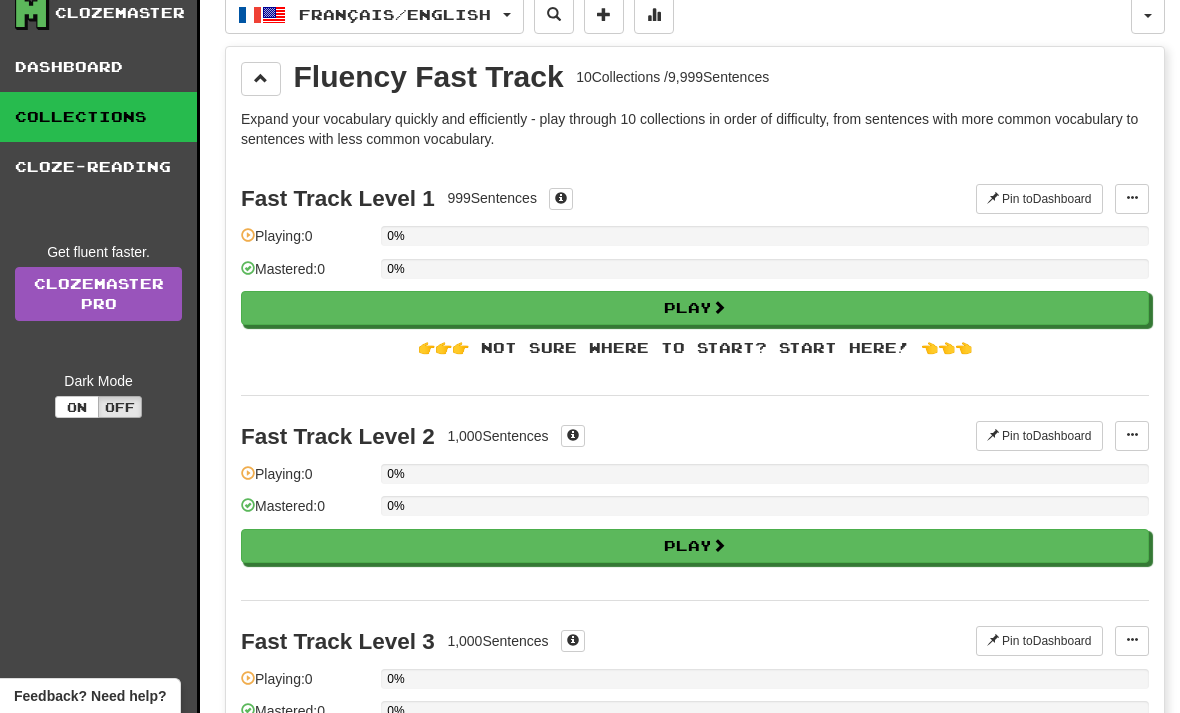 click on "Play" at bounding box center [695, 308] 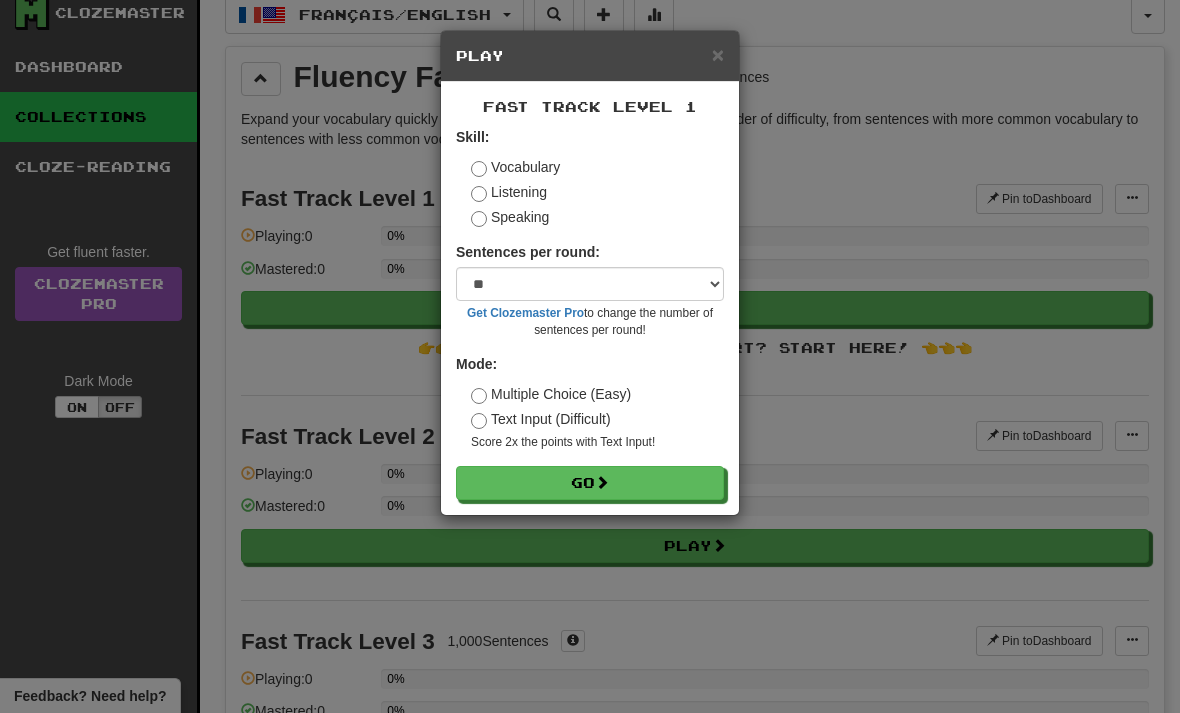 click on "Go" at bounding box center [590, 483] 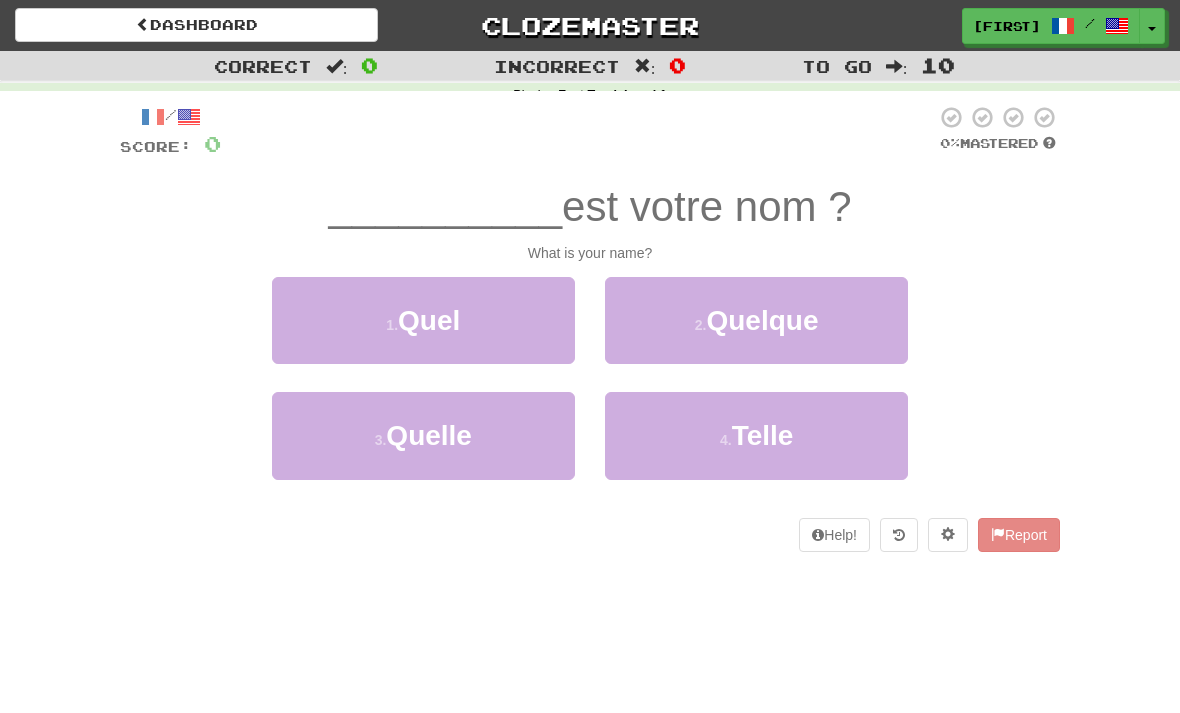 scroll, scrollTop: 0, scrollLeft: 0, axis: both 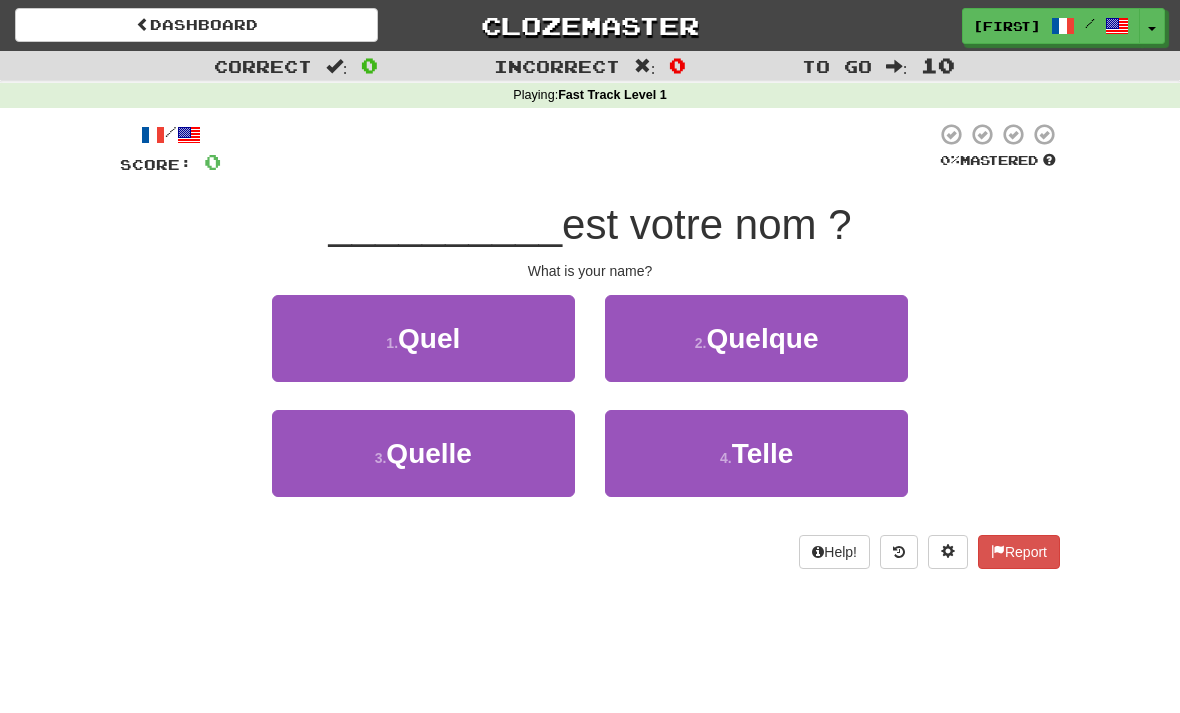 click on "1 .  Quel" at bounding box center [423, 338] 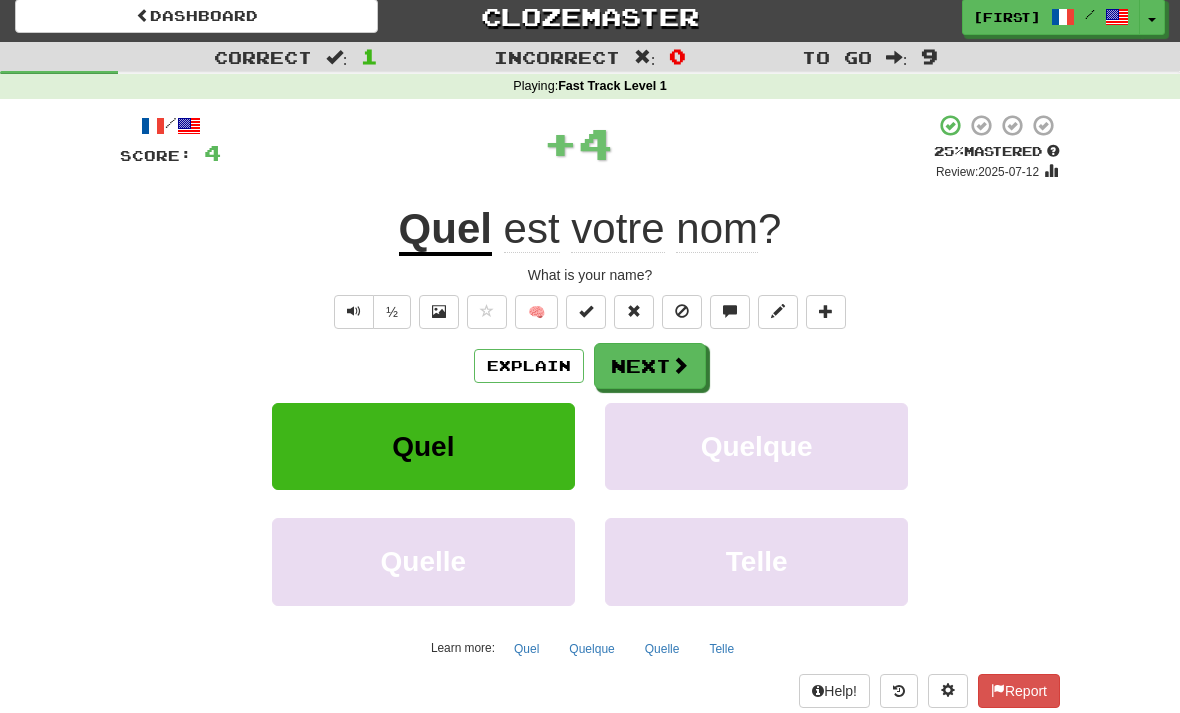 scroll, scrollTop: 9, scrollLeft: 0, axis: vertical 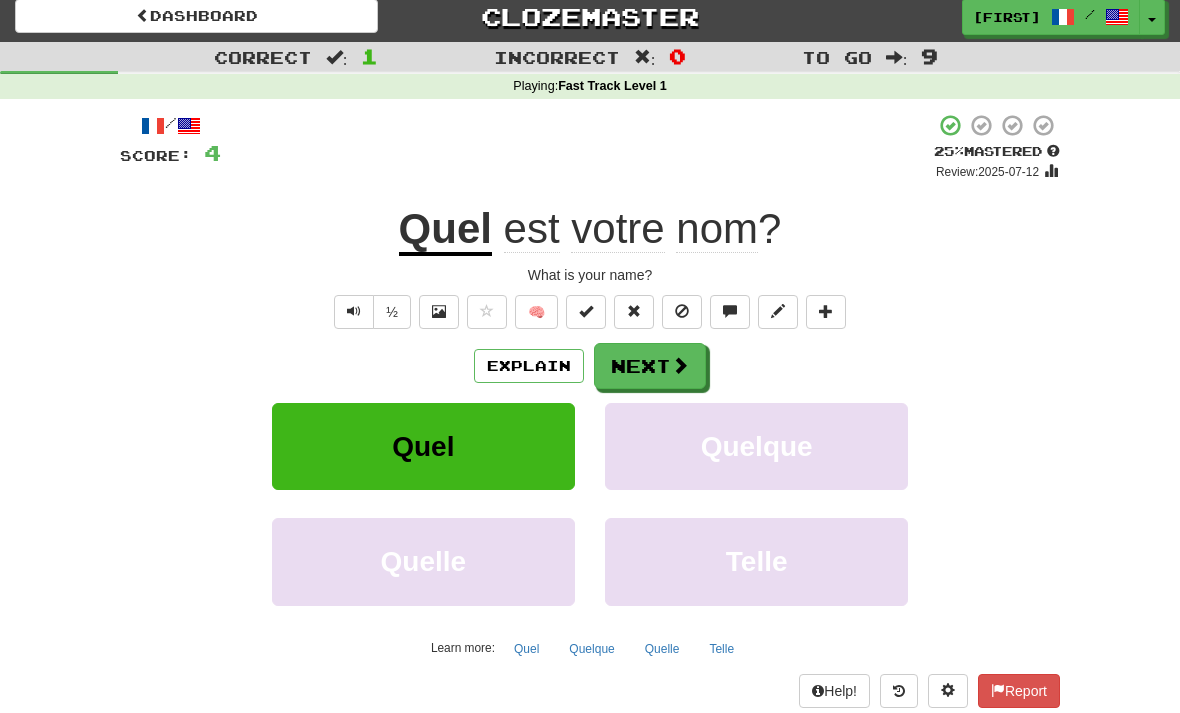 click on "Next" at bounding box center [650, 366] 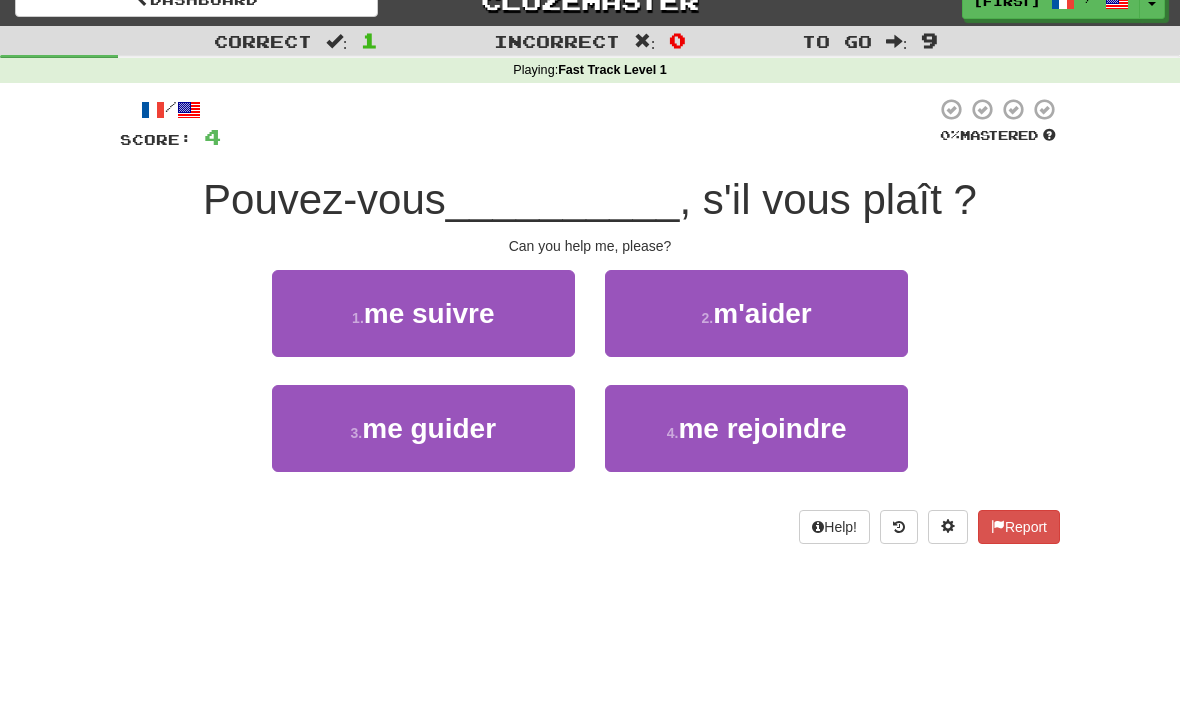 scroll, scrollTop: 26, scrollLeft: 0, axis: vertical 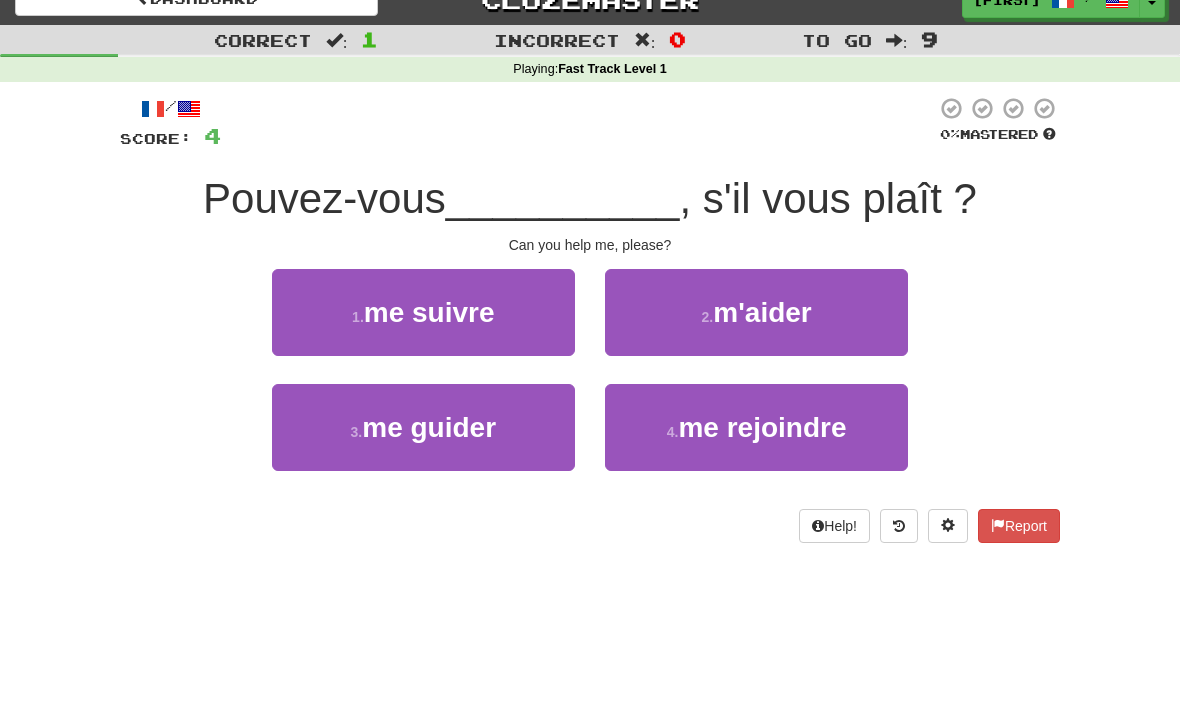 click on "2 .  m'aider" at bounding box center (756, 312) 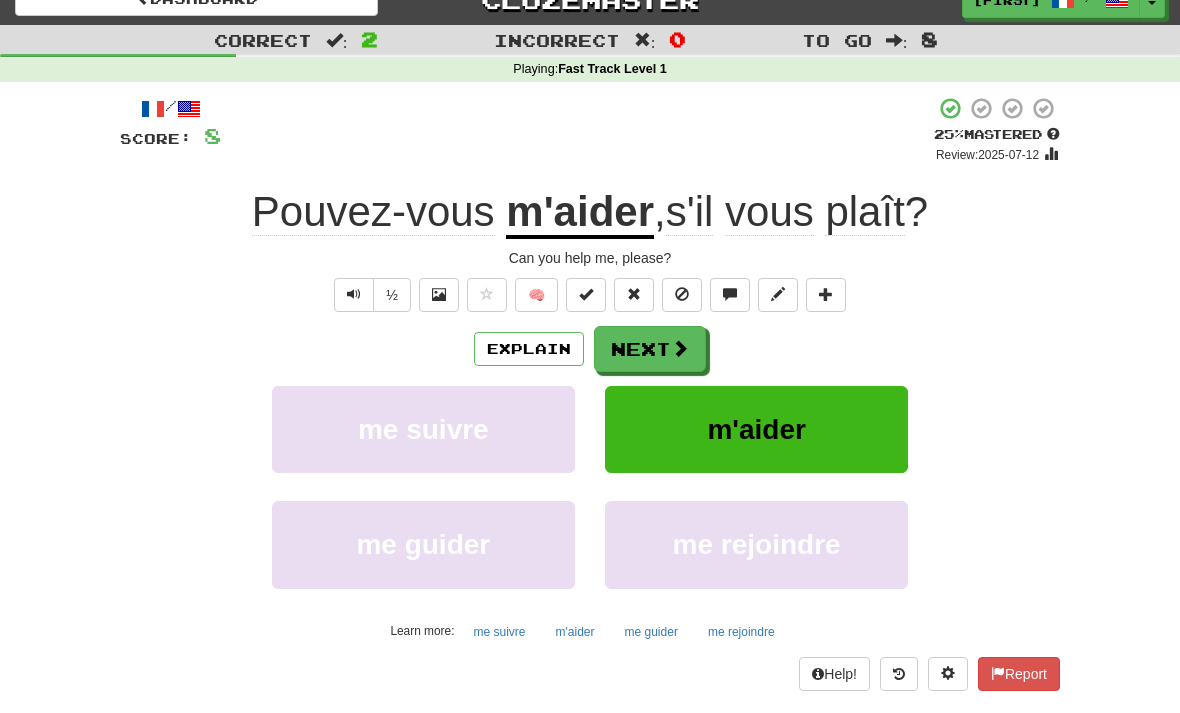 click on "Next" at bounding box center (650, 349) 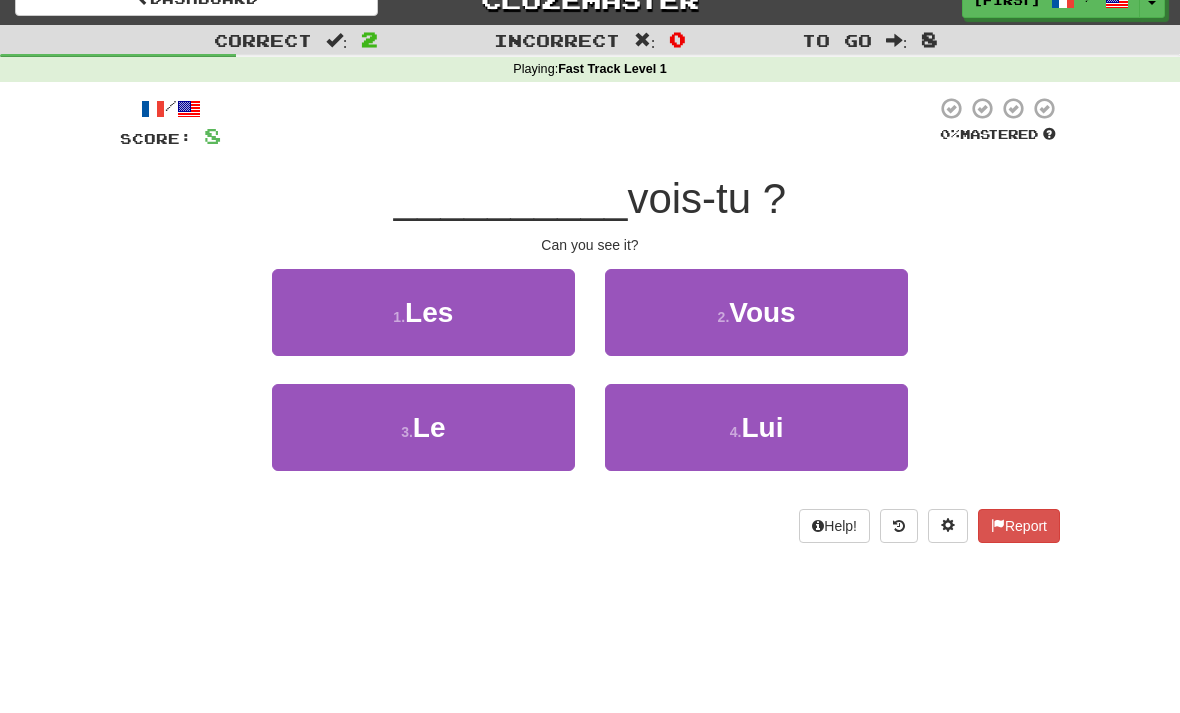 click on "2 .  Vous" at bounding box center [756, 312] 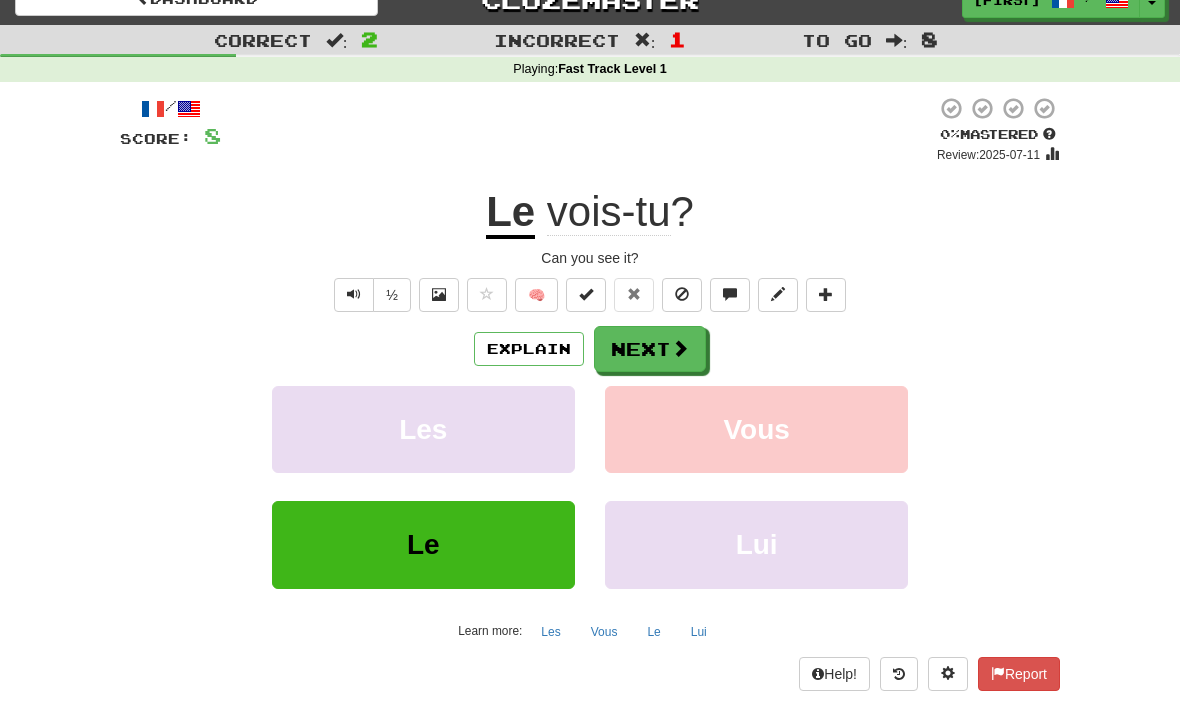 click on "Next" at bounding box center [650, 349] 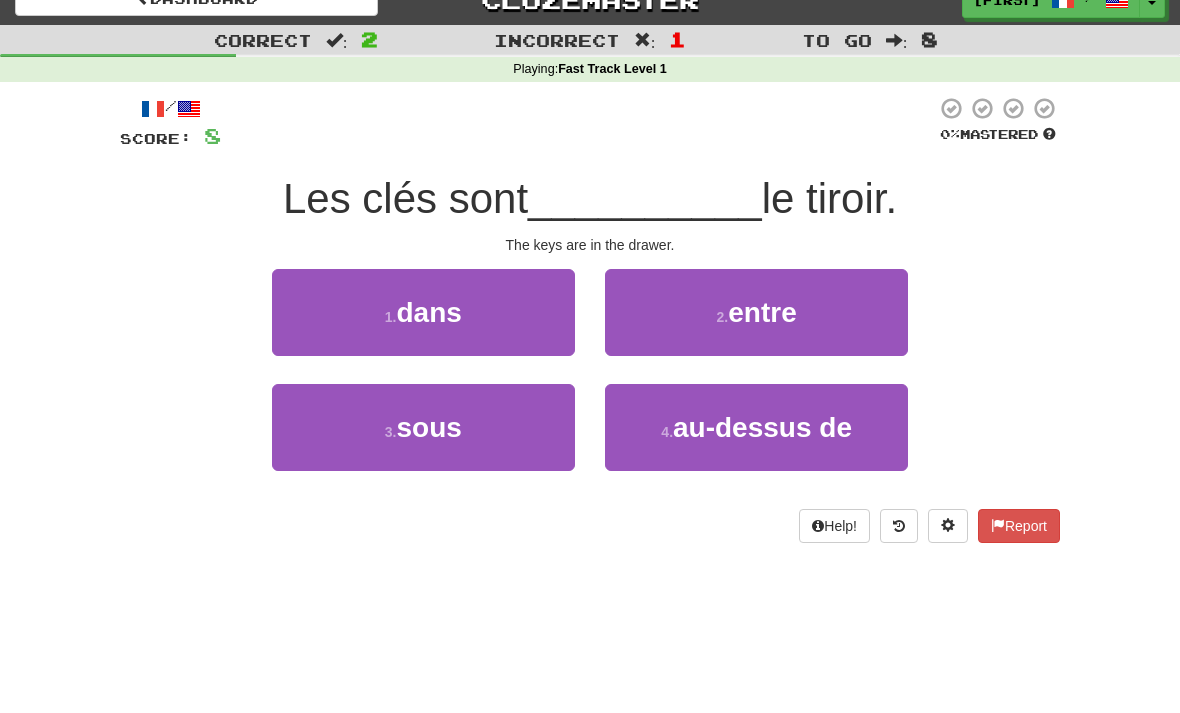 click on "1 .  dans" at bounding box center (423, 312) 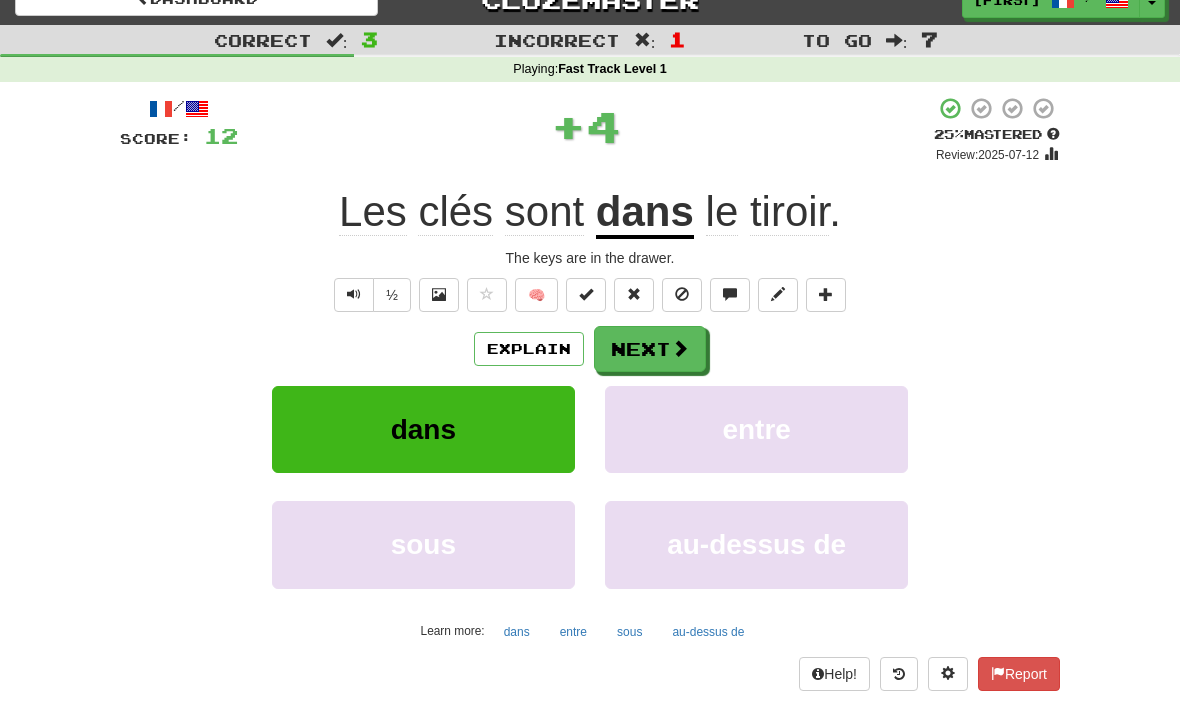 click on "Next" at bounding box center (650, 349) 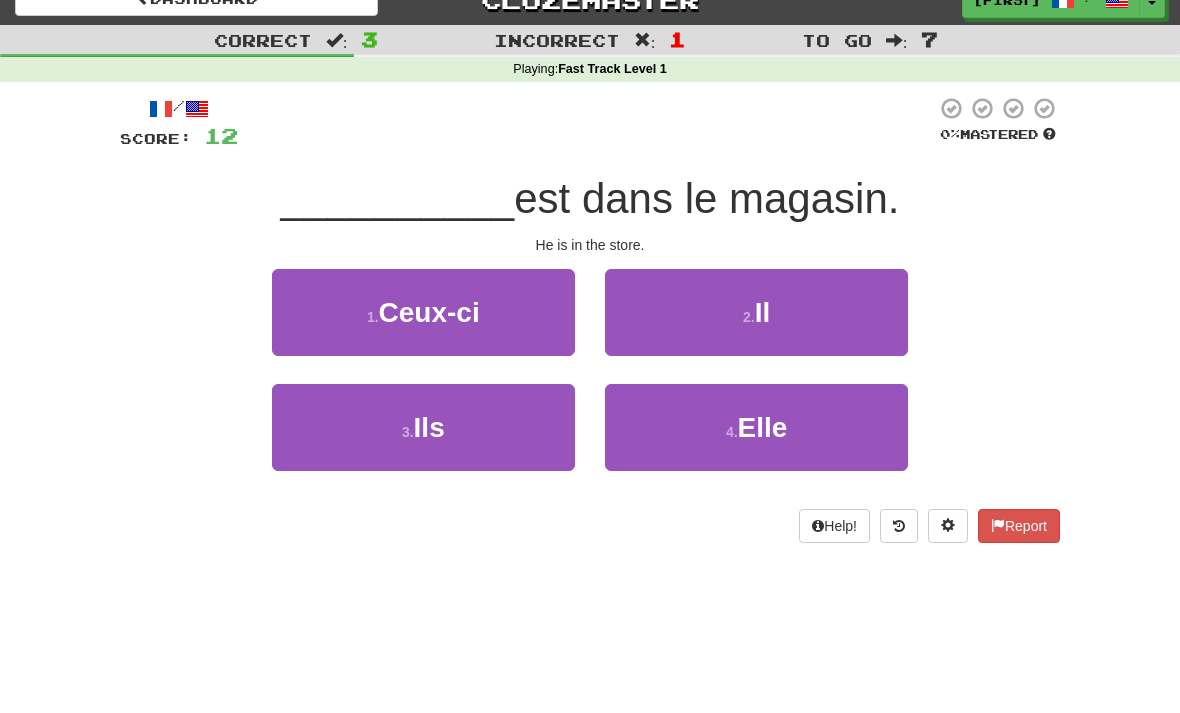 click on "2 .  Il" at bounding box center (756, 312) 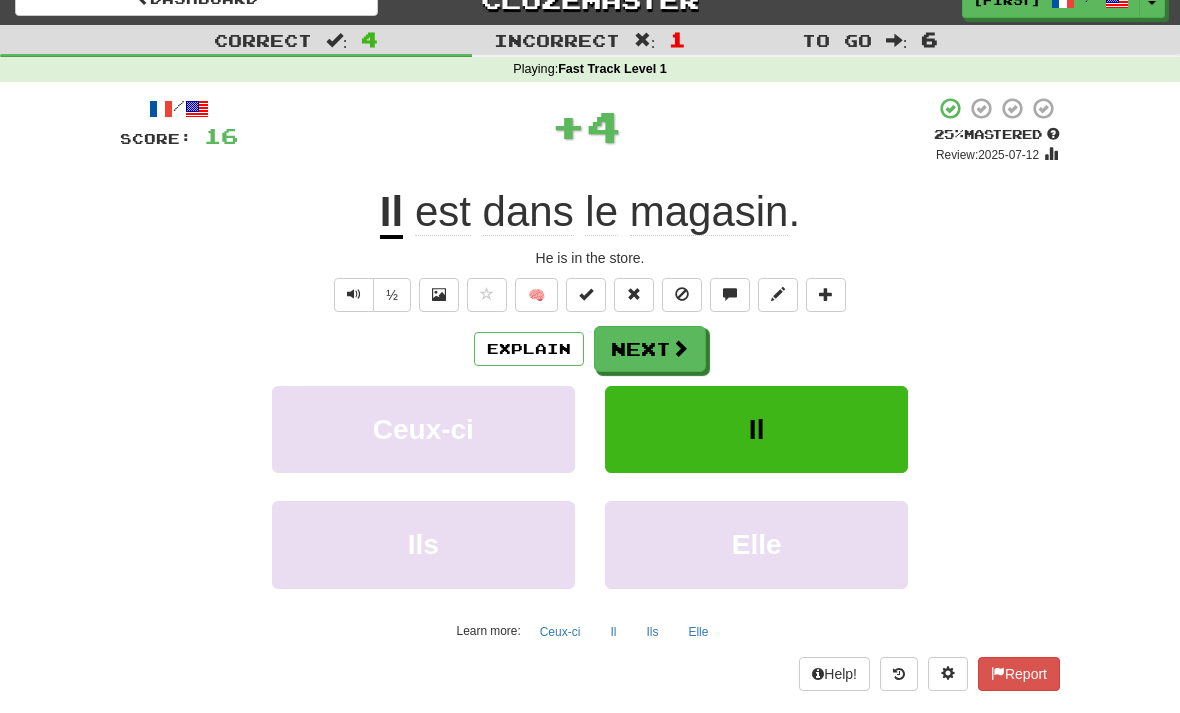 click on "Next" at bounding box center [650, 349] 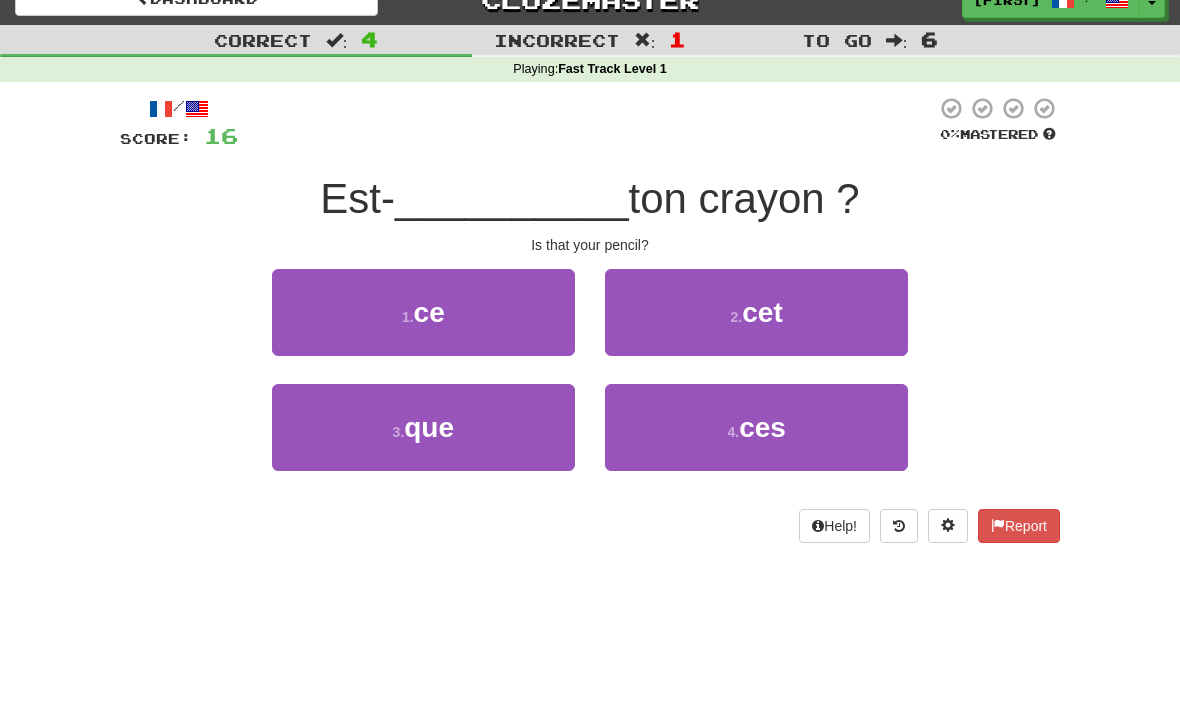click on "2 .  cet" at bounding box center [756, 312] 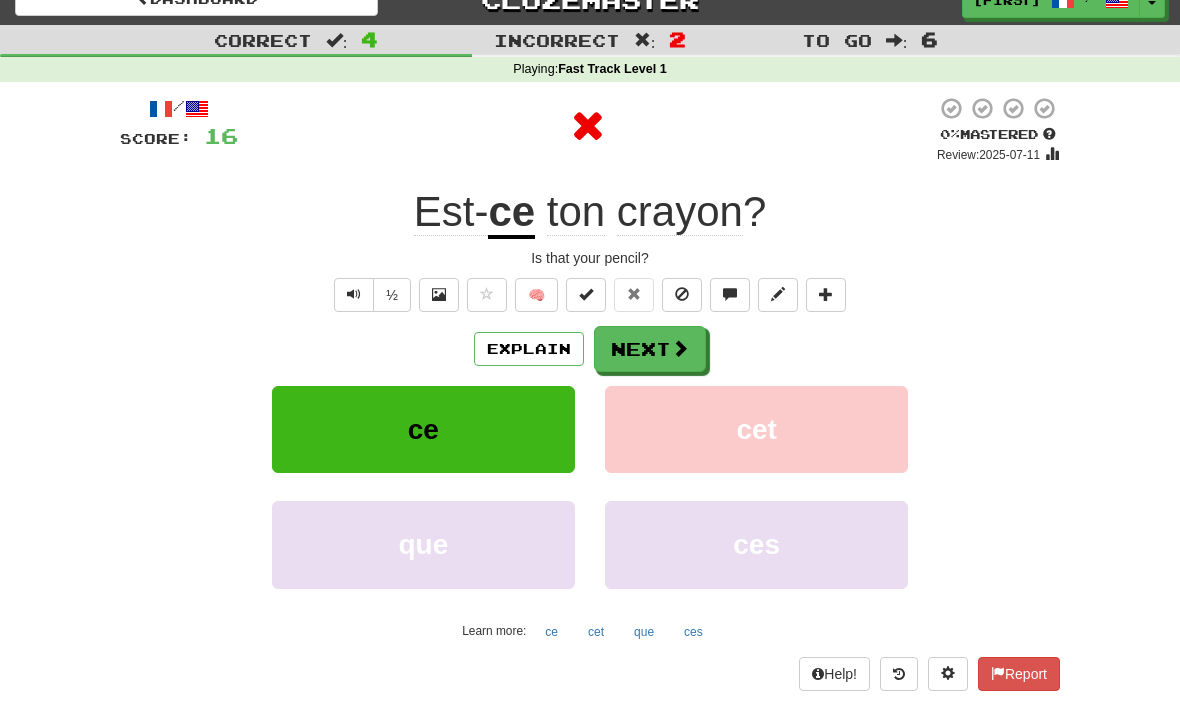 click on "Next" at bounding box center (650, 349) 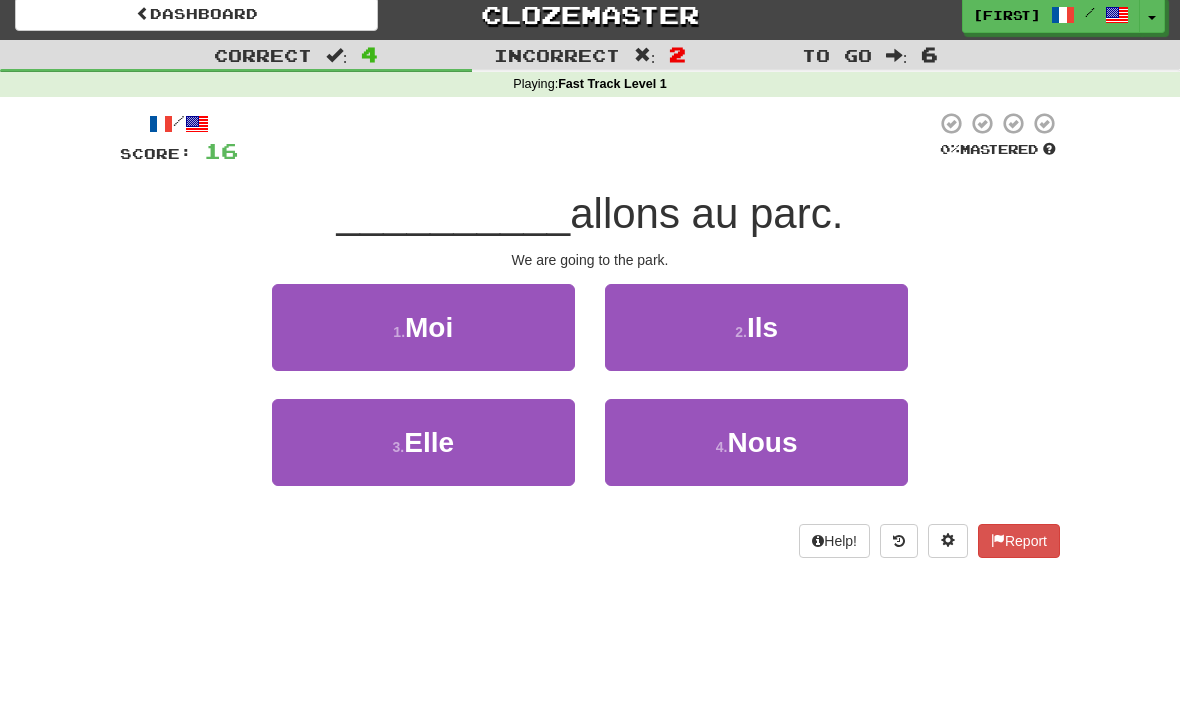 scroll, scrollTop: 10, scrollLeft: 0, axis: vertical 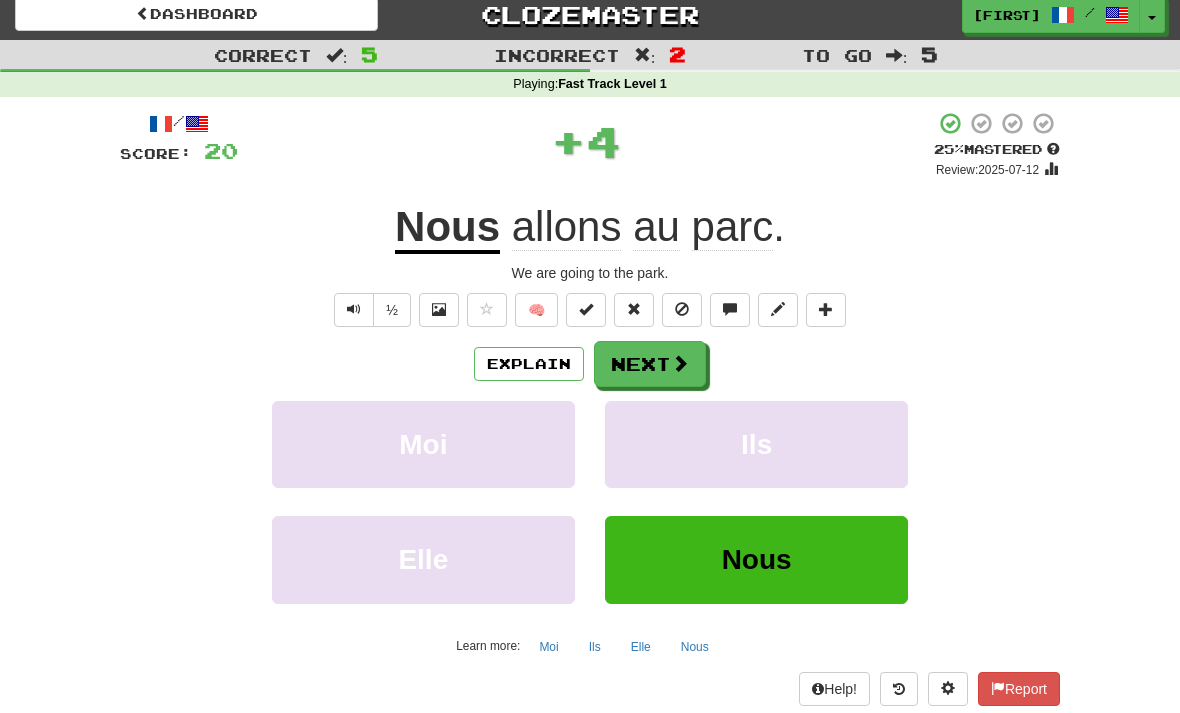 click on "Next" at bounding box center (650, 364) 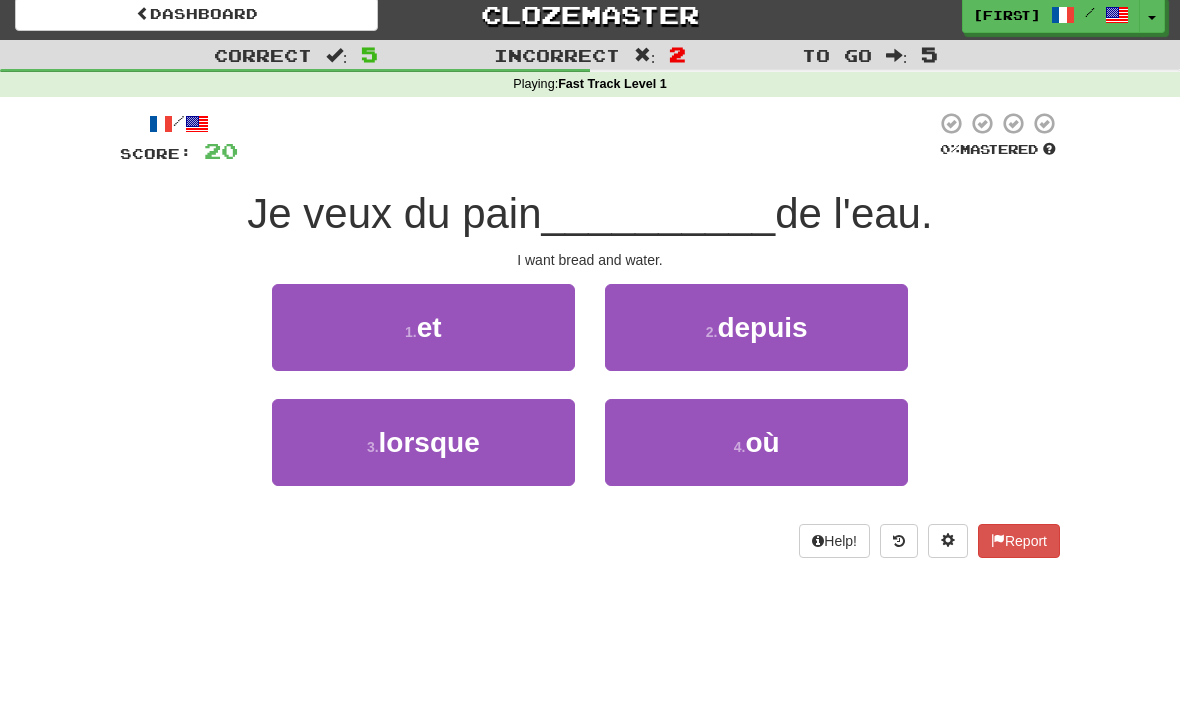click on "1 .  et" at bounding box center (423, 327) 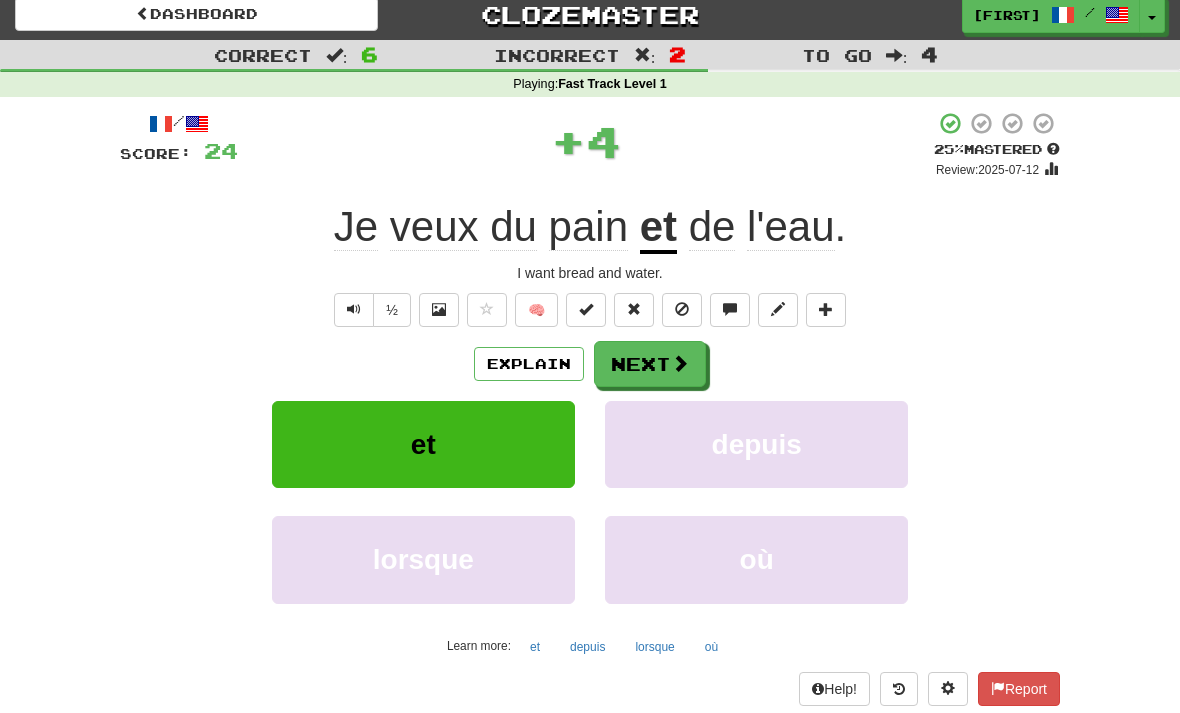 click on "Next" at bounding box center [650, 364] 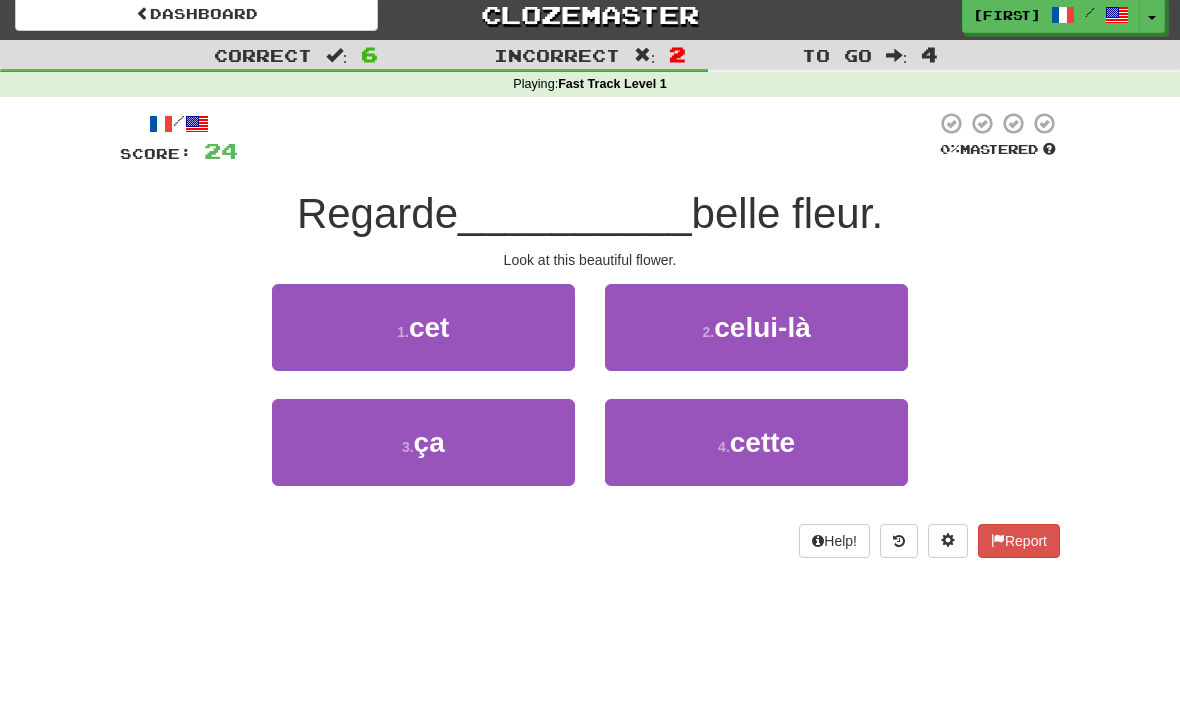 click on "4 .  cette" at bounding box center (756, 442) 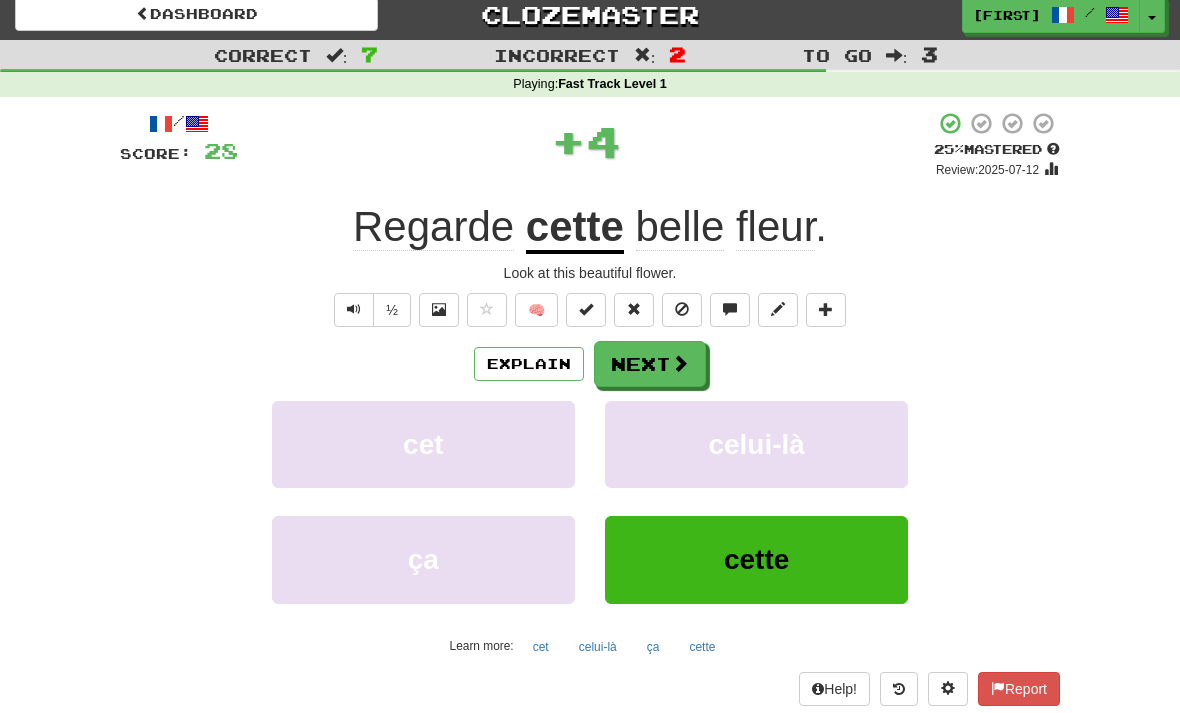 click on "Next" at bounding box center [650, 364] 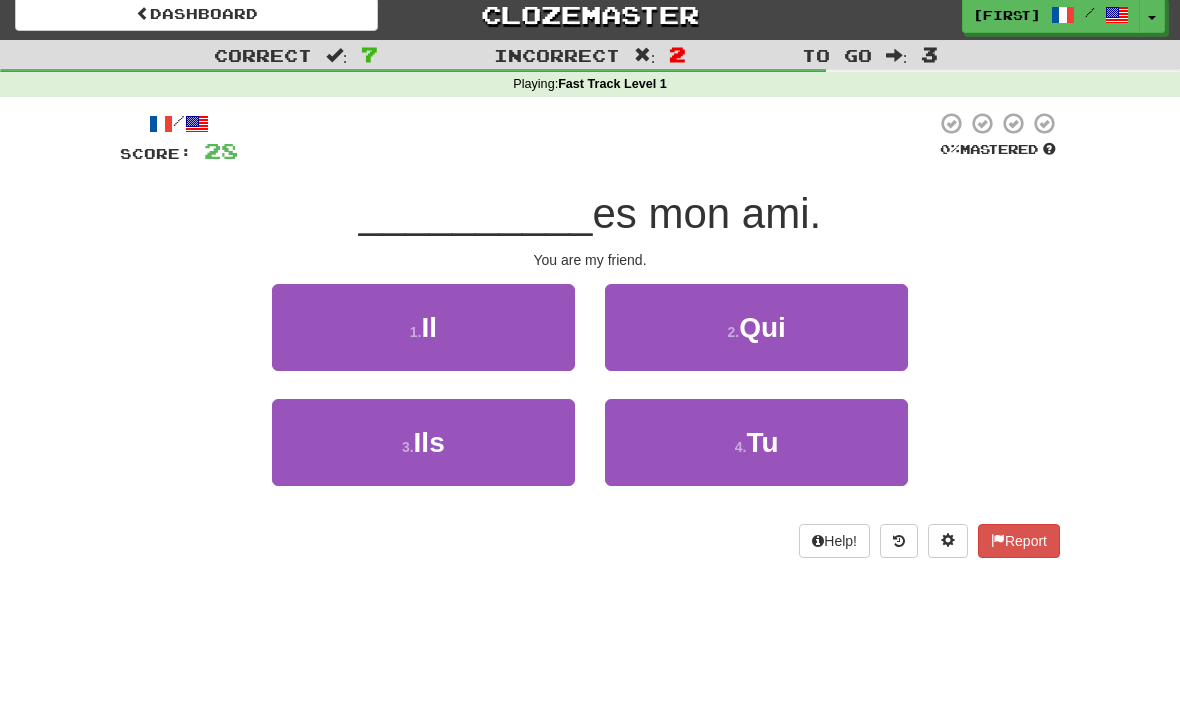 click on "4 .  Tu" at bounding box center (756, 442) 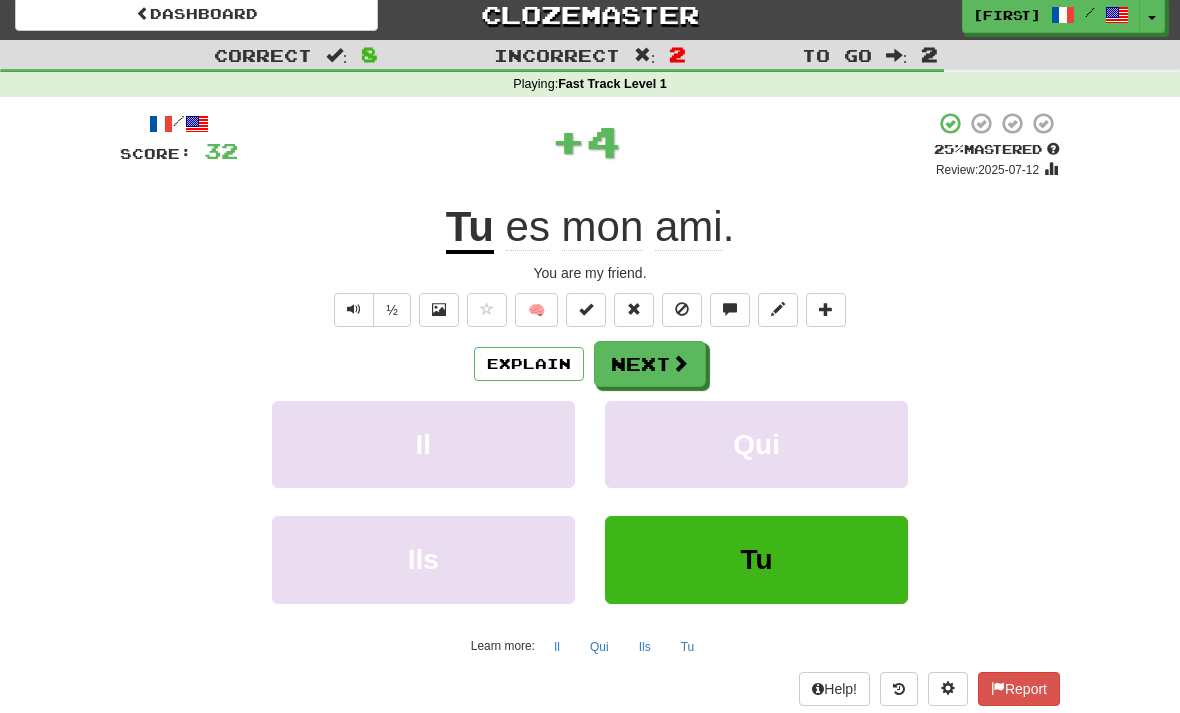 click on "Next" at bounding box center (650, 364) 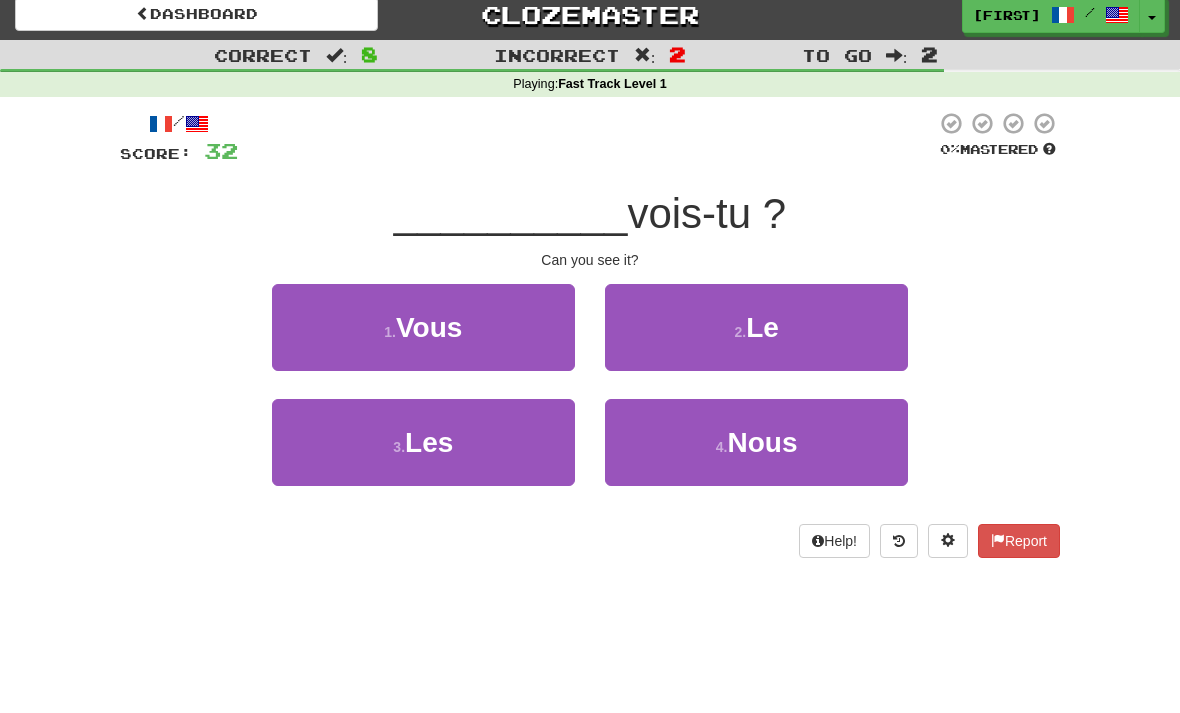 click on "2 .  Le" at bounding box center (756, 327) 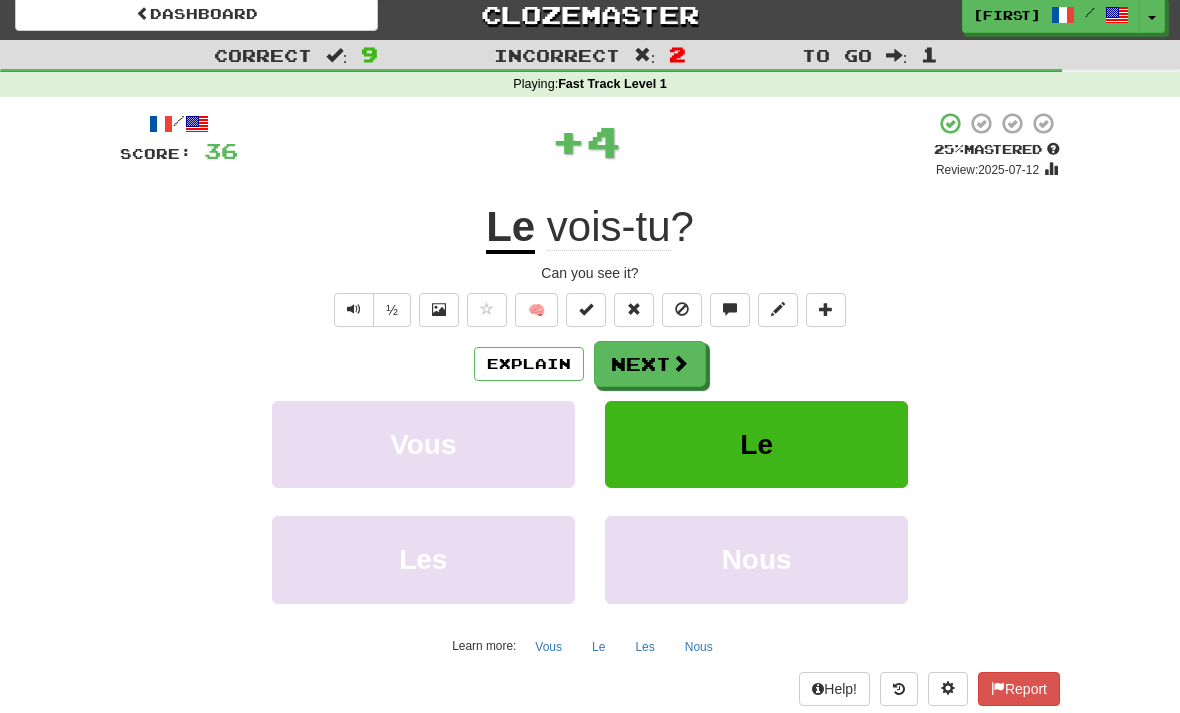 click on "Next" at bounding box center (650, 364) 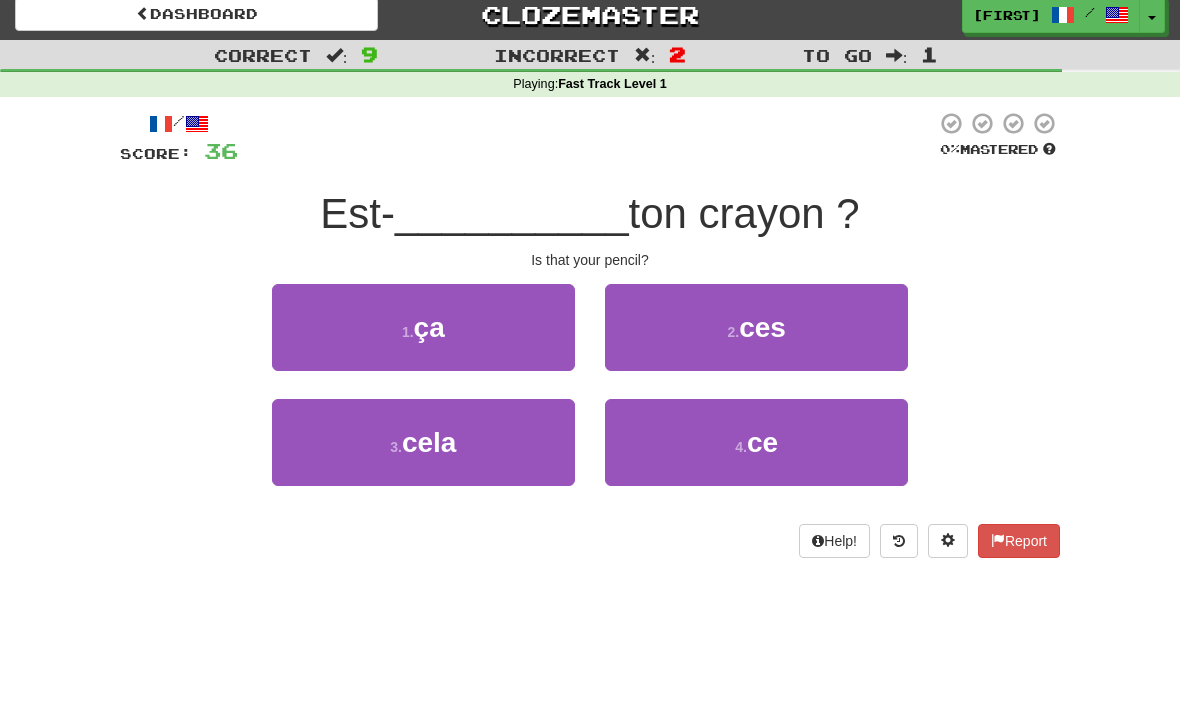 click on "4 .  ce" at bounding box center (756, 442) 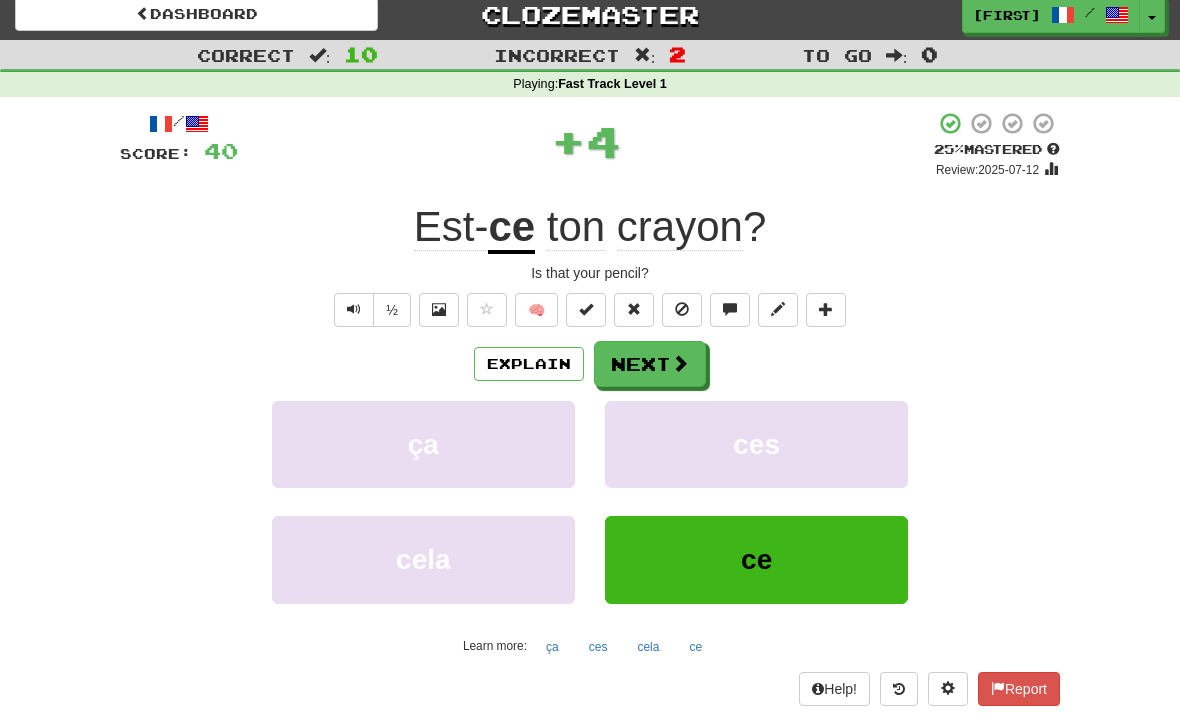 click on "Next" at bounding box center (650, 364) 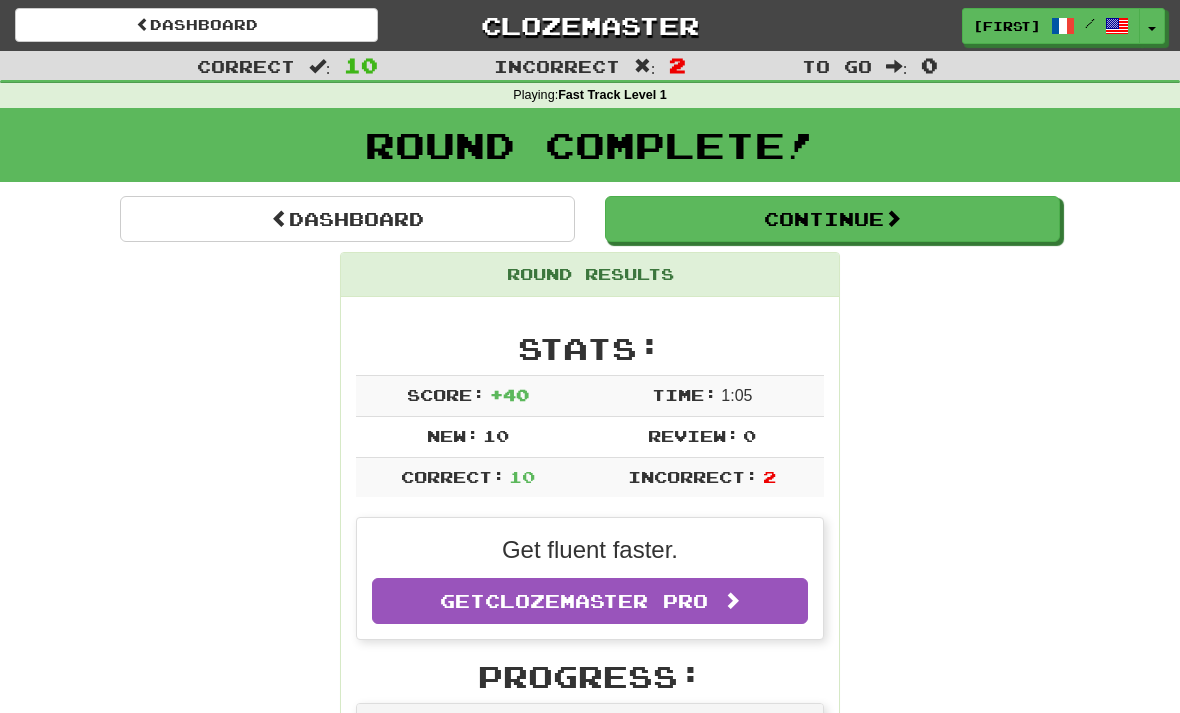 click on "Round Results Stats: Score:   + 40 Time:   1 : 0 5 New:   10 Review:   0 Correct:   10 Incorrect:   2 Get fluent faster. Get  Clozemaster Pro   Progress: Fast Track Level 1 Playing:  10  /  999 + 10 0% 1.001% Mastered:  0  /  999 0% Ready for Review:  0  /  Level:  0 60  points to level  1  - keep going! Ranked:  1508 th  this week Sentences:  Report Quel  est votre nom ? What is your name?  Report Pouvez-vous  m'aider , s'il vous plaît ? Can you help me, please?  Report Le  vois-tu ? Can you see it?  Report Les clés sont  dans  le tiroir. The keys are in the drawer.  Report Il  est dans le magasin. He is in the store.  Report Est- ce  ton crayon ? Is that your pencil?  Report Nous  allons au parc. We are going to the park.  Report Je veux du pain  et  de l'eau. I want bread and water.  Report Regarde  cette  belle fleur. Look at this beautiful flower.  Report Tu  es mon ami. You are my friend." at bounding box center [590, 1178] 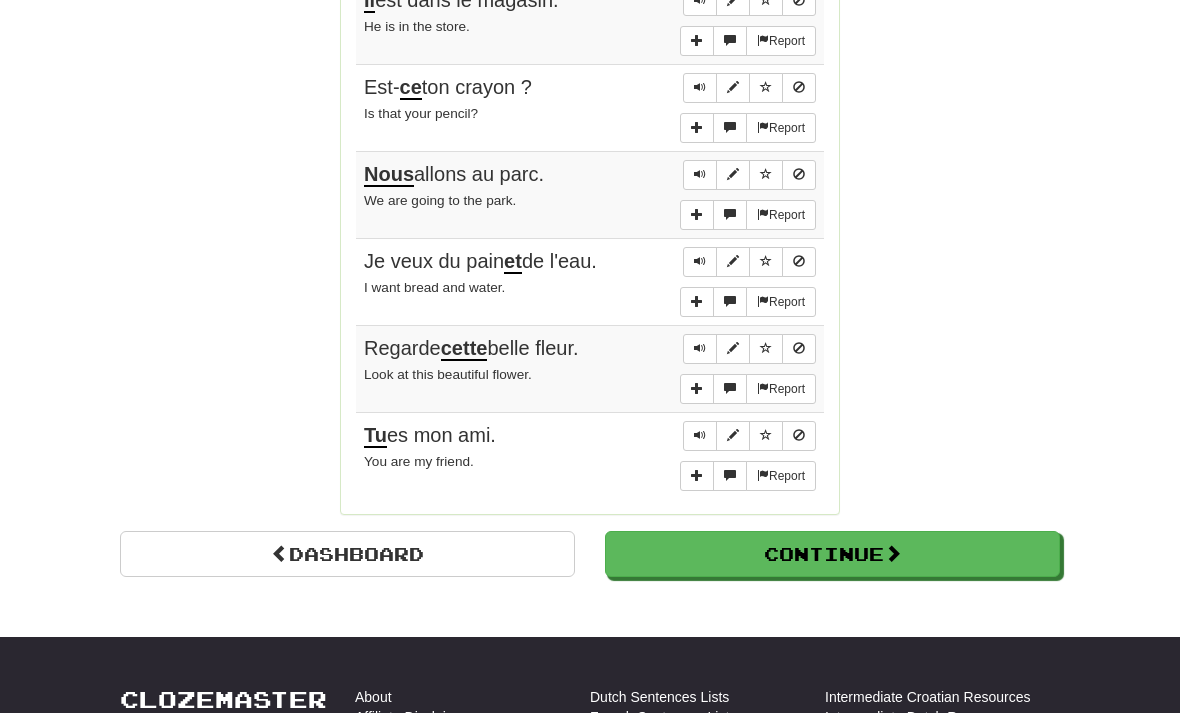 click on "Continue" at bounding box center (832, 554) 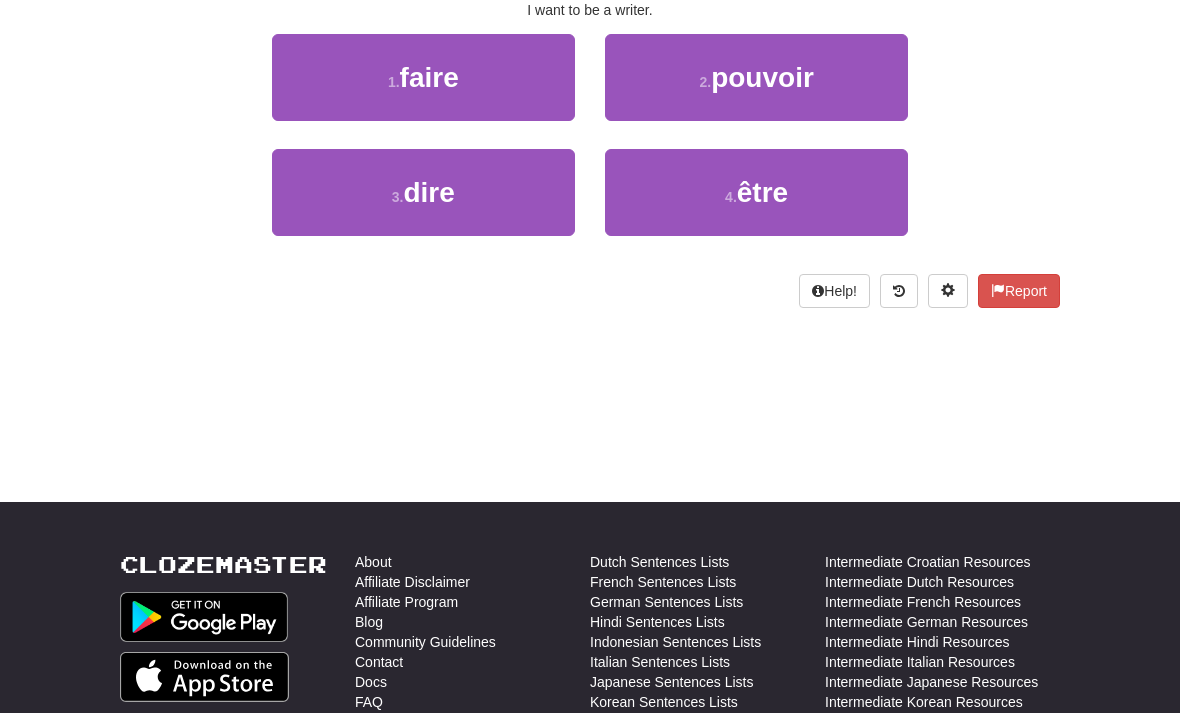 scroll, scrollTop: 0, scrollLeft: 0, axis: both 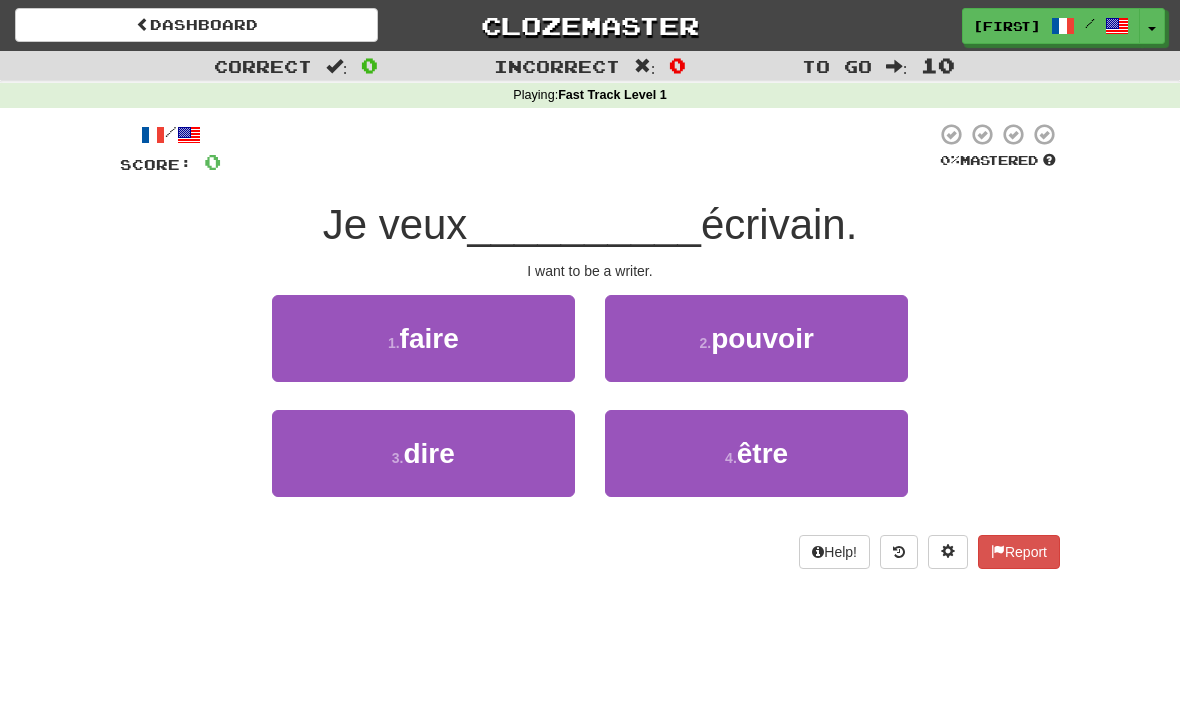 click on "1 .  faire" at bounding box center (423, 338) 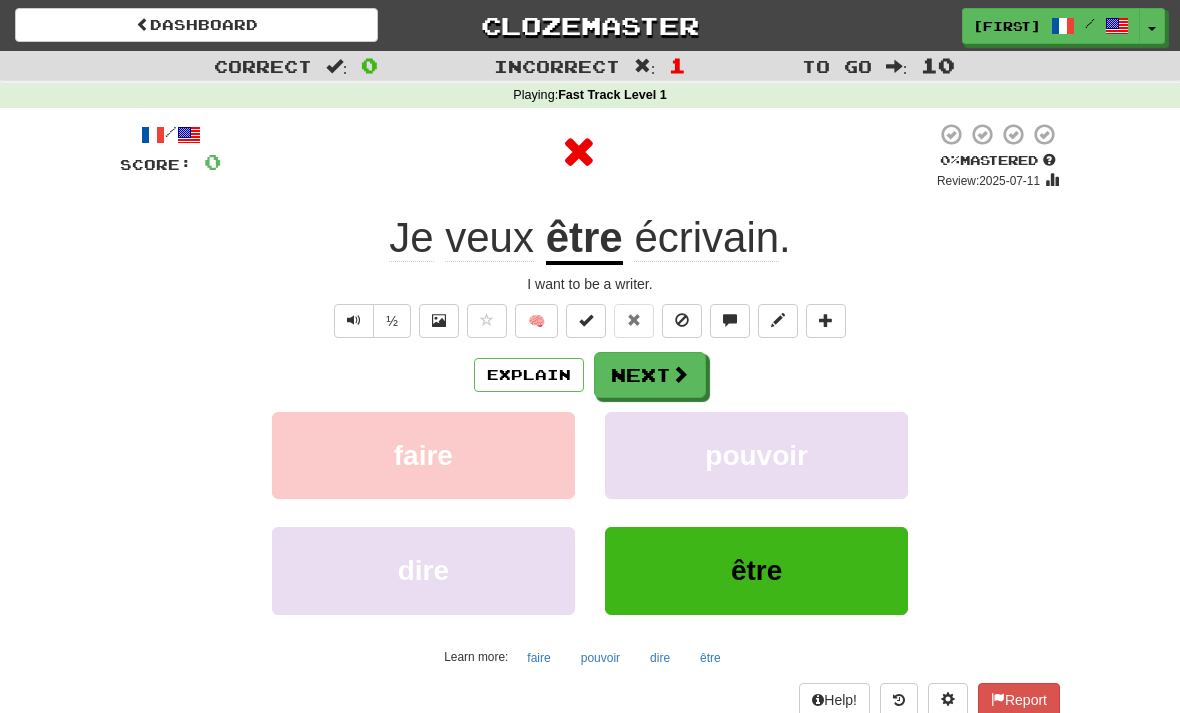 click on "Next" at bounding box center (650, 375) 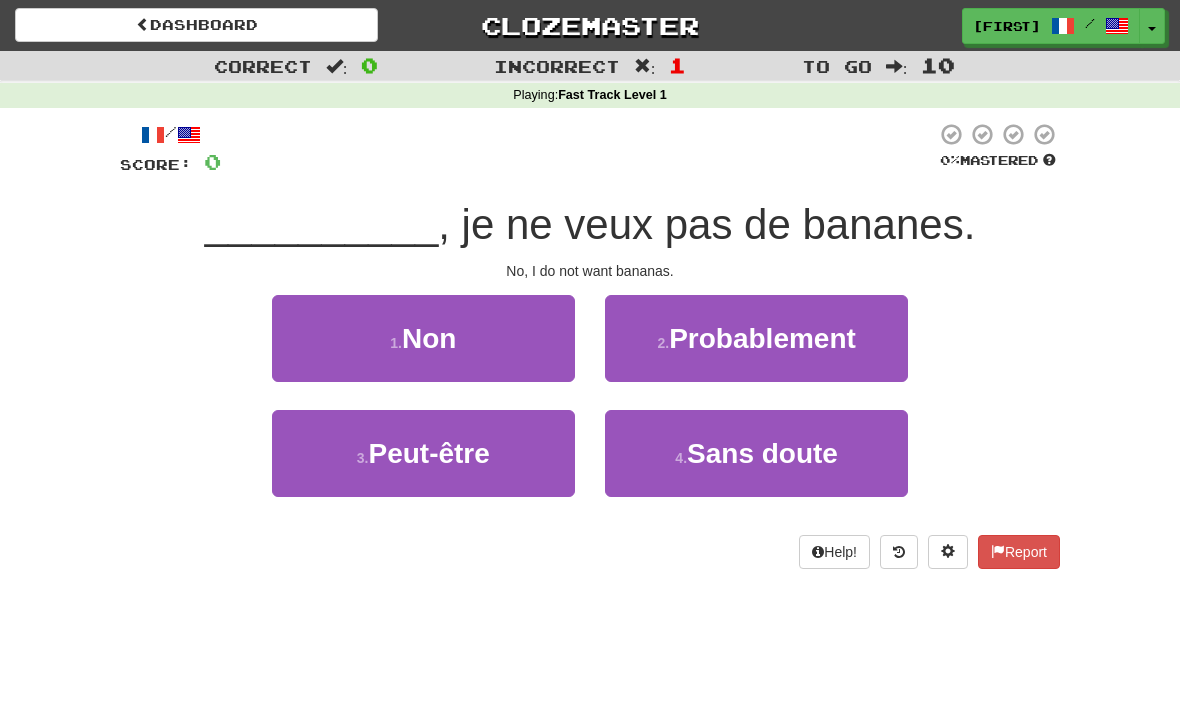 click at bounding box center (143, 24) 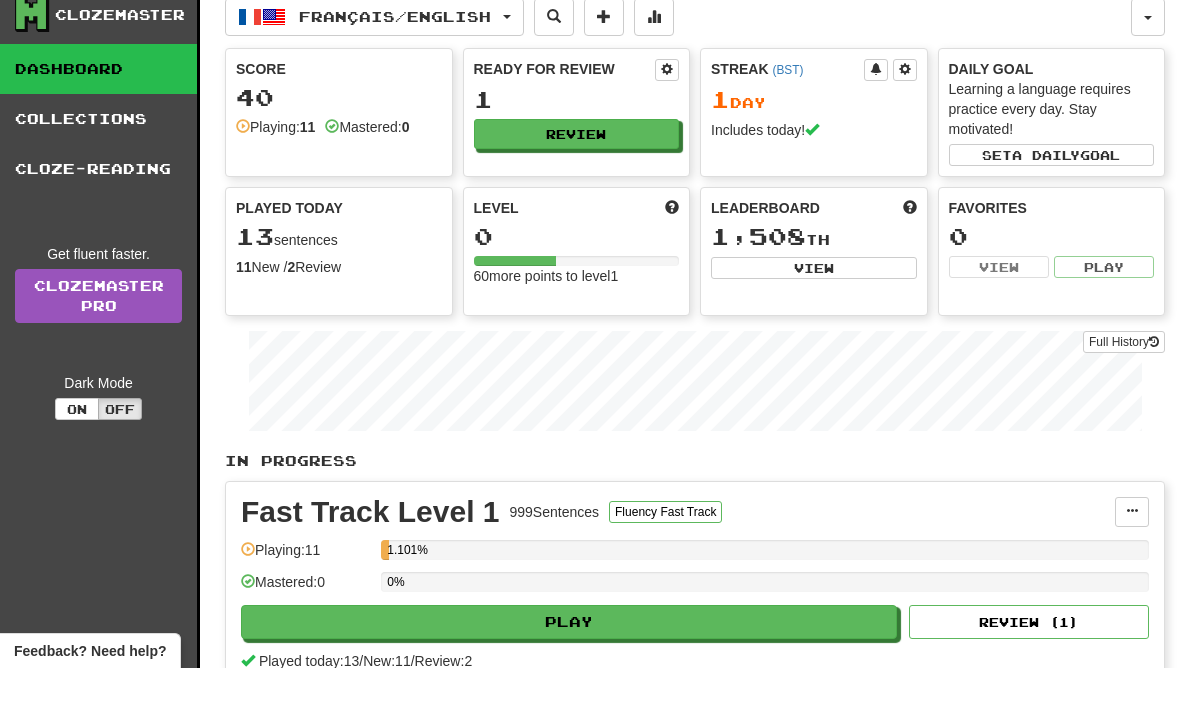 scroll, scrollTop: 50, scrollLeft: 0, axis: vertical 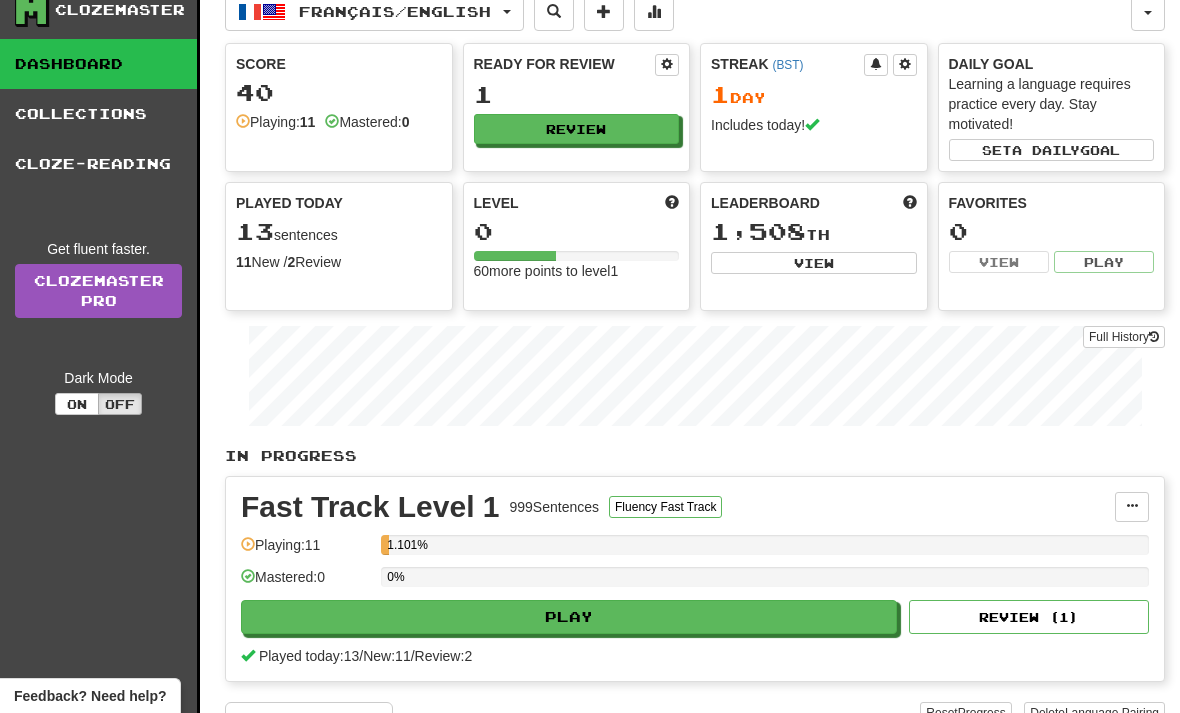 click on "Collections" at bounding box center (98, 114) 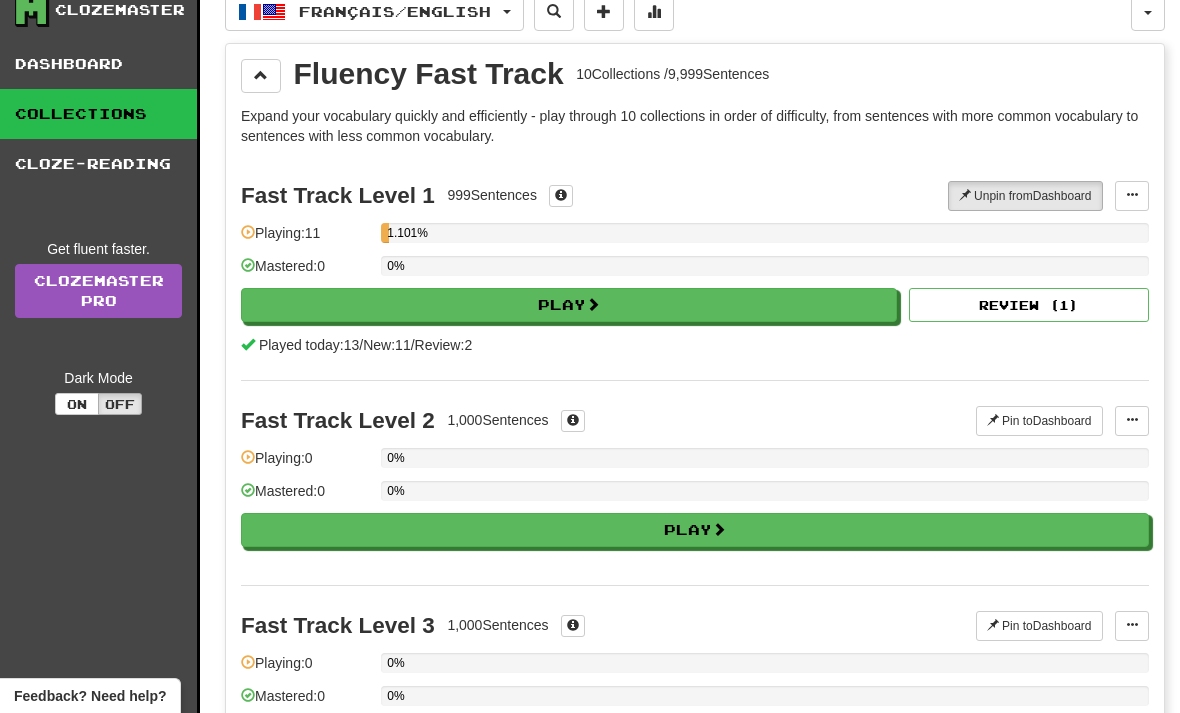 scroll, scrollTop: 0, scrollLeft: 0, axis: both 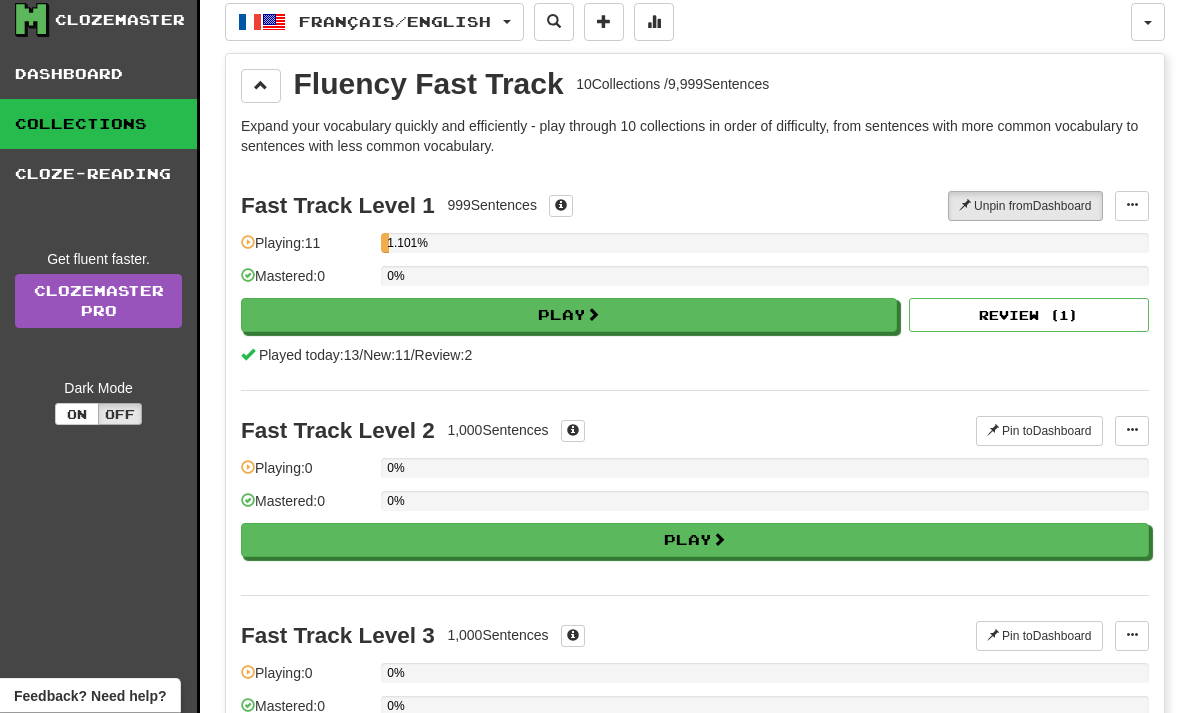 click at bounding box center [573, 431] 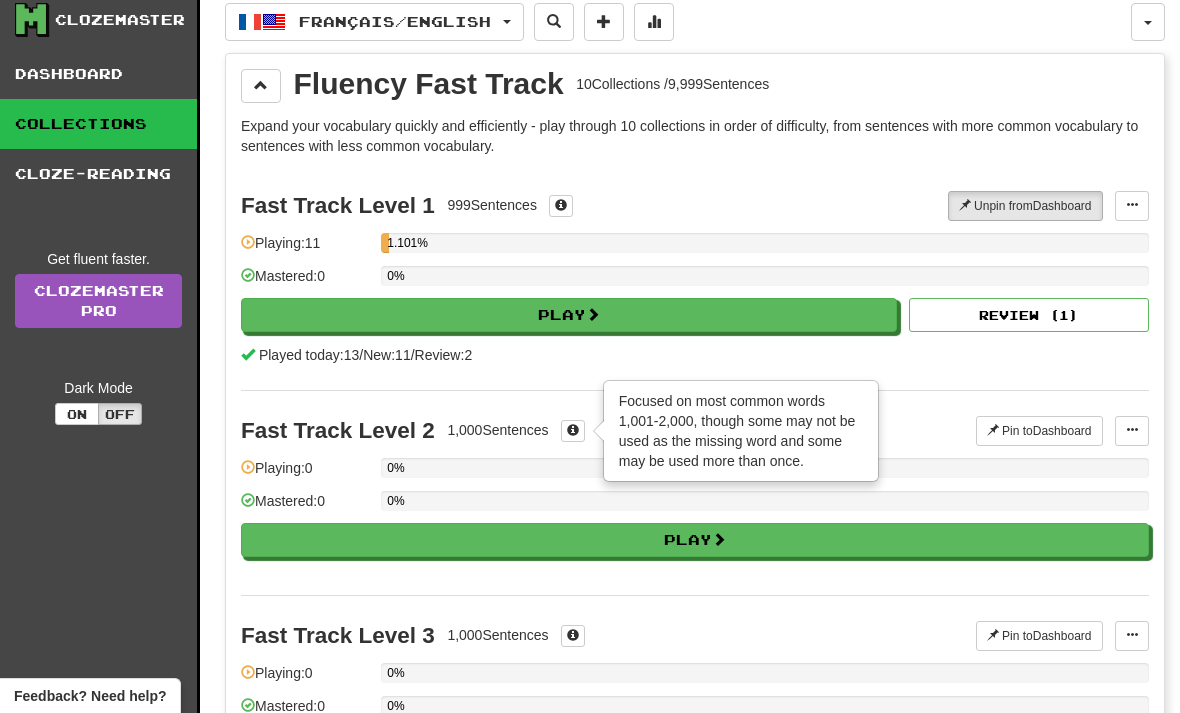 click on "Fast Track Level 2 1,000  Sentences × Focused on most common words 1,001-2,000, though some may not be used as the missing word and some may be used more than once.   Pin to  Dashboard   Pin to  Dashboard Manage Sentences  Playing:  0 0%  Mastered:  0 0% Play" at bounding box center [695, 492] 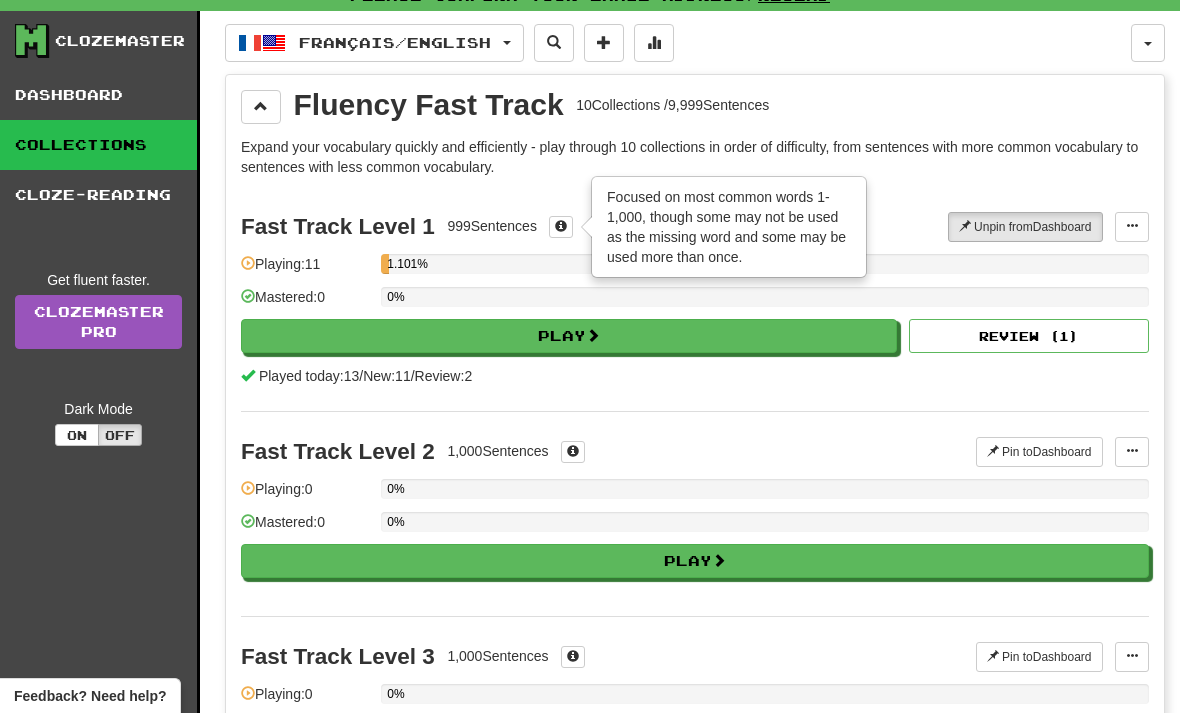 scroll, scrollTop: 0, scrollLeft: 0, axis: both 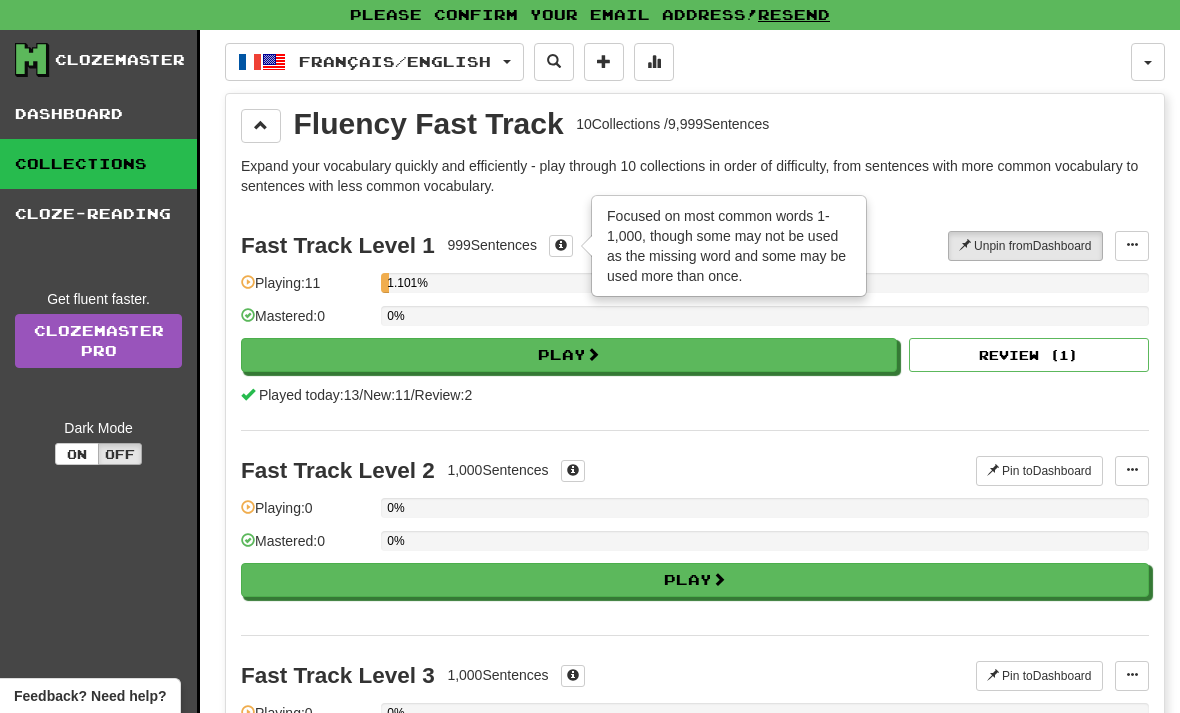 click on "Cloze-Reading" at bounding box center [98, 214] 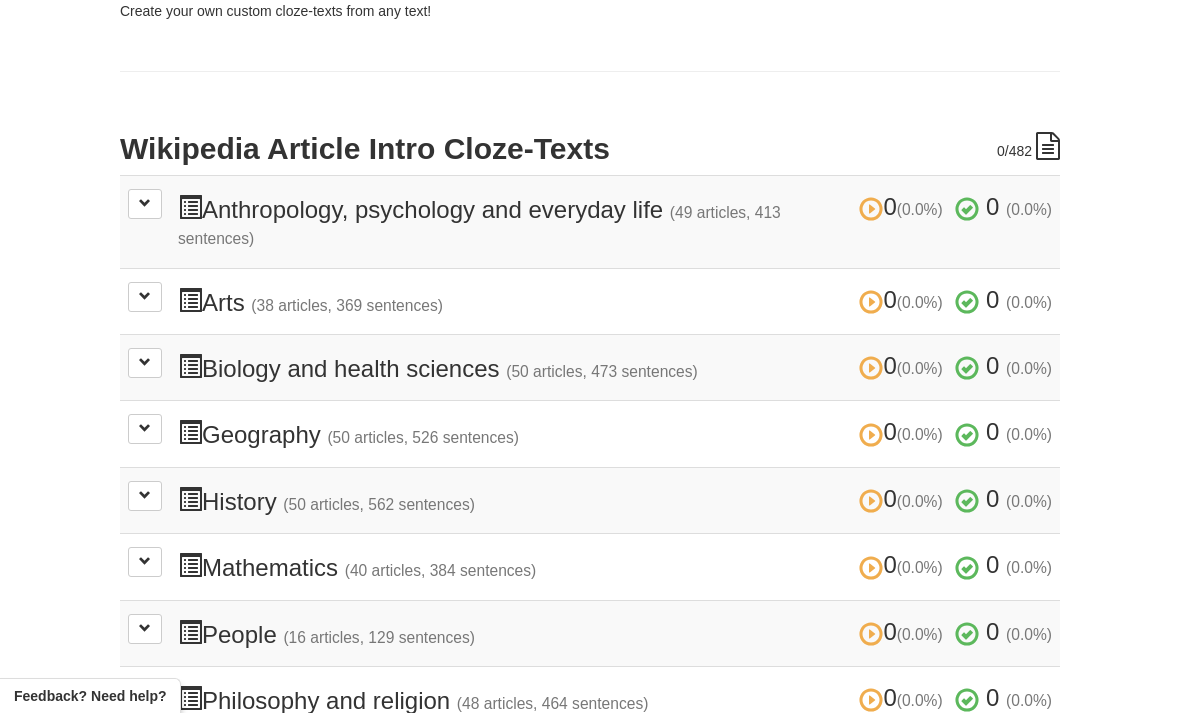 scroll, scrollTop: 412, scrollLeft: 0, axis: vertical 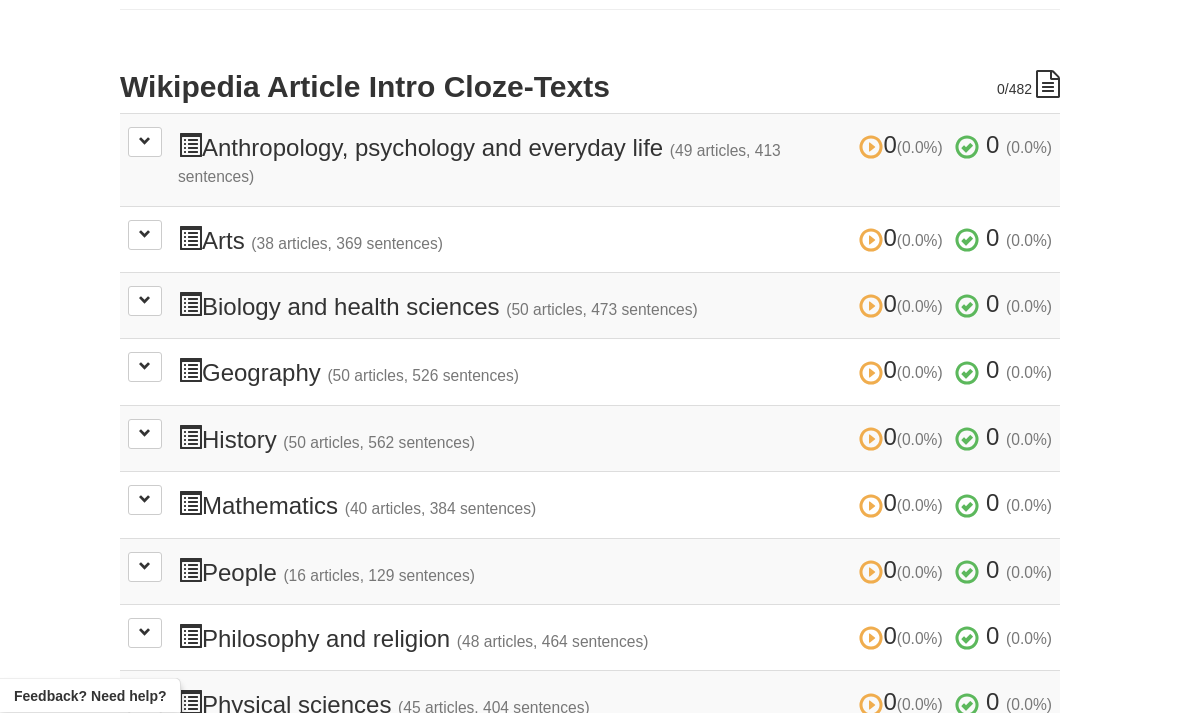 click on "0
(0.0%)
0
(0.0%)
History
(50 articles, 562 sentences)
0
(0.0%)
0
(0.0%)
Loading..." at bounding box center [590, 439] 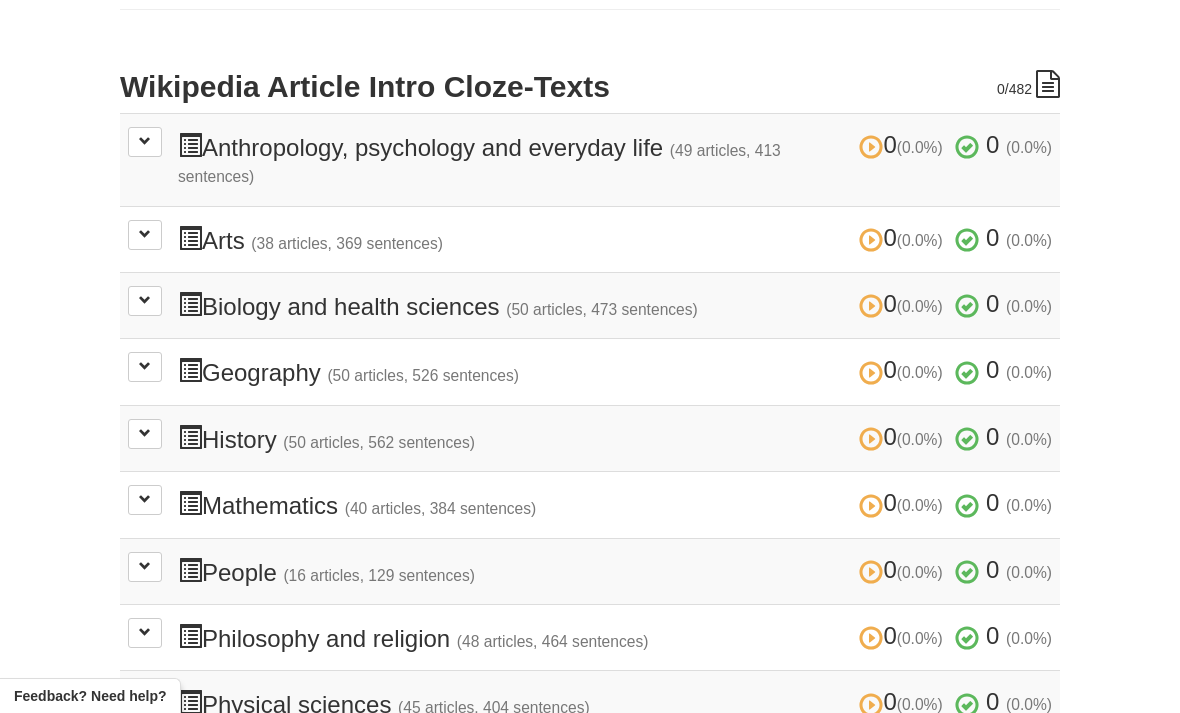 click at bounding box center (145, 434) 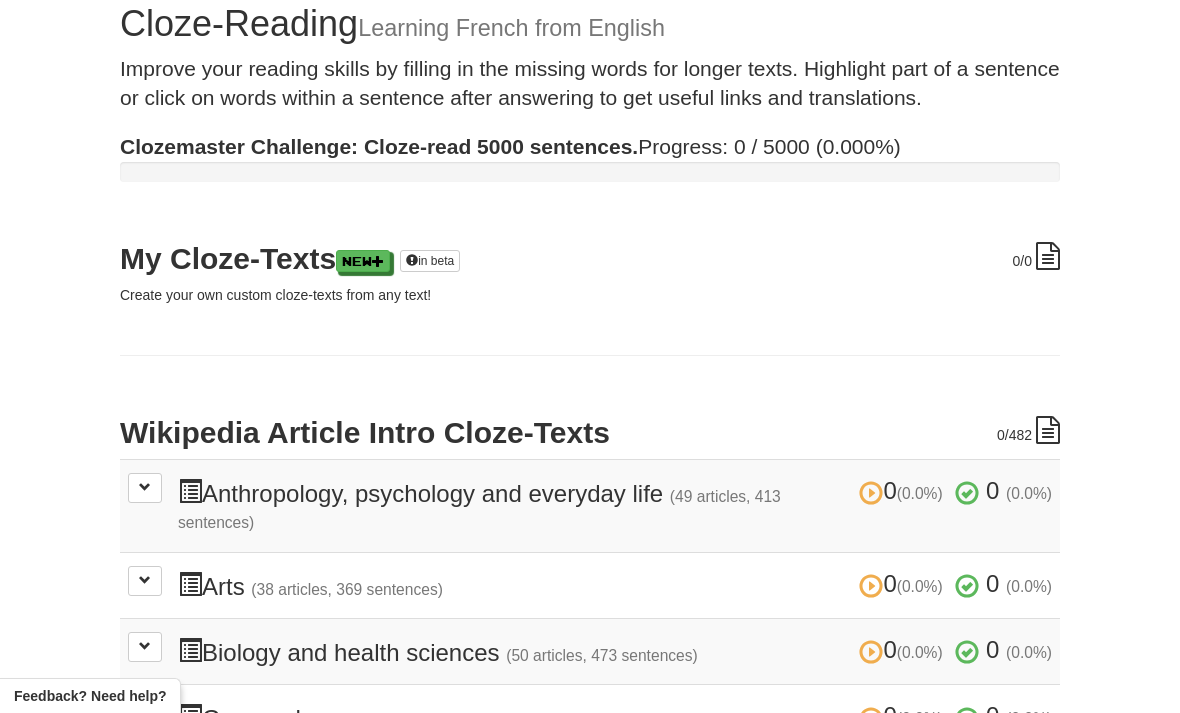 scroll, scrollTop: 0, scrollLeft: 0, axis: both 